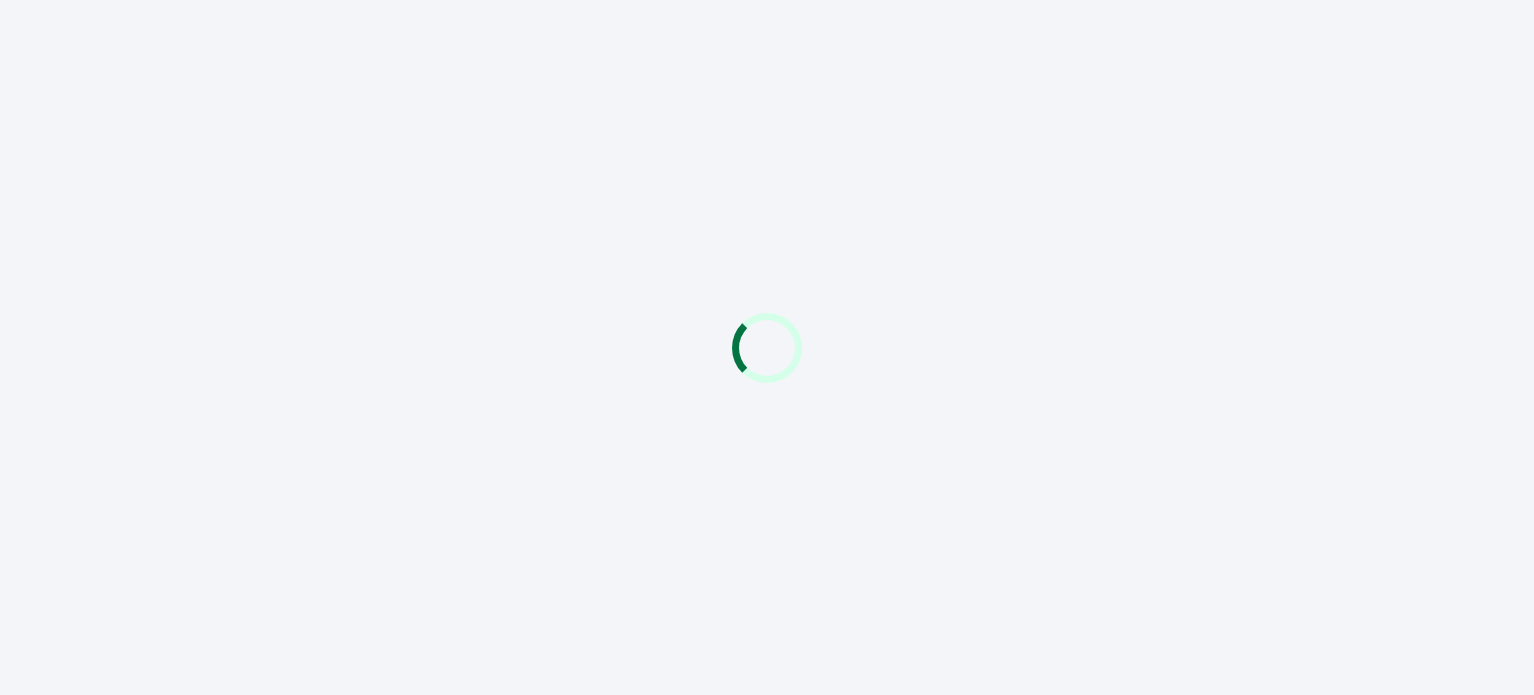 scroll, scrollTop: 0, scrollLeft: 0, axis: both 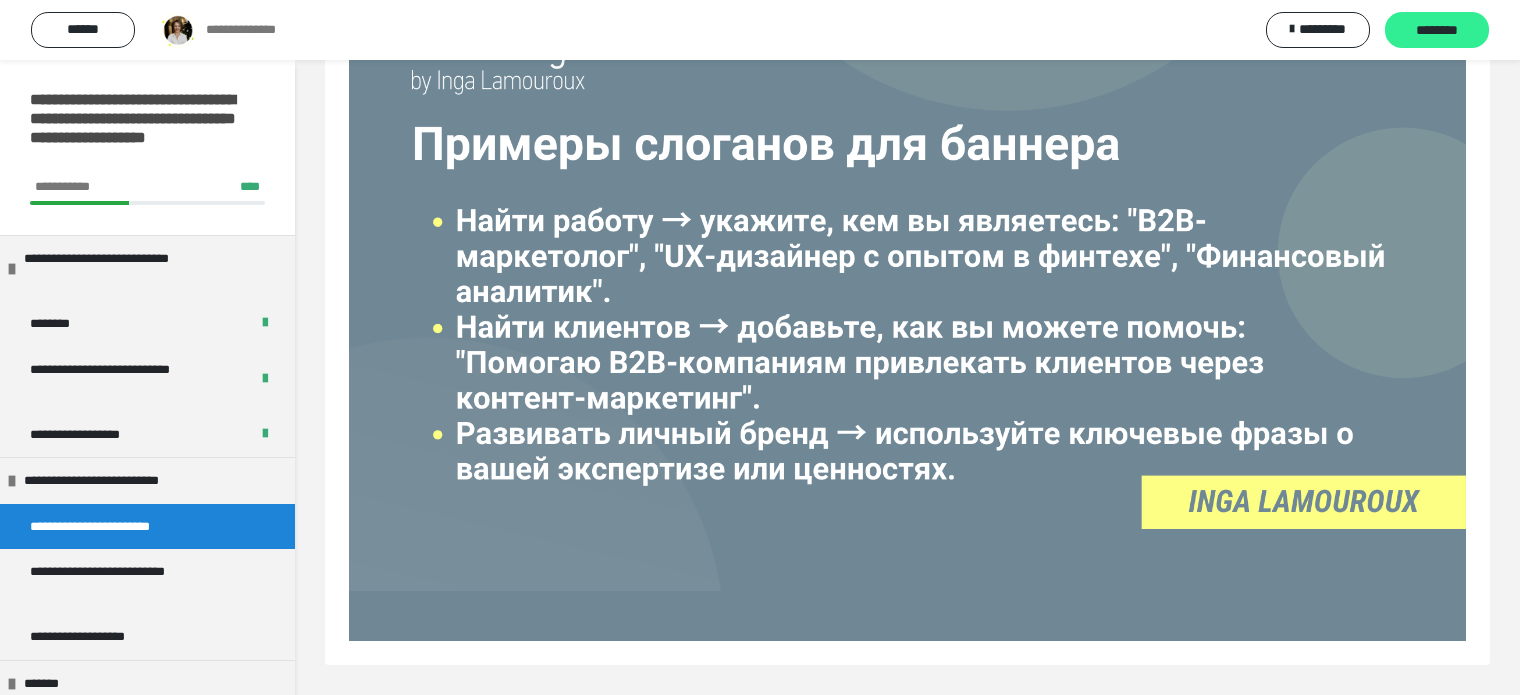 click on "********" at bounding box center [1437, 31] 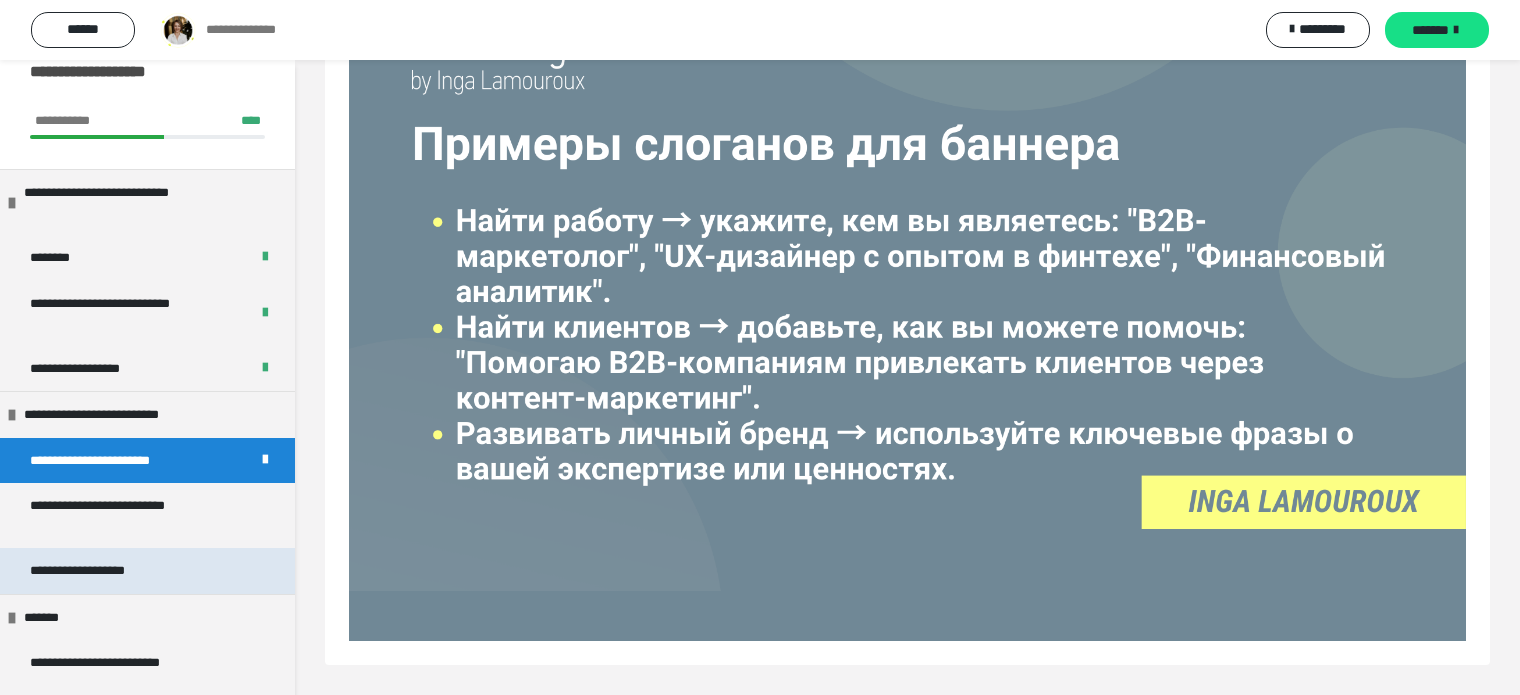 scroll, scrollTop: 80, scrollLeft: 0, axis: vertical 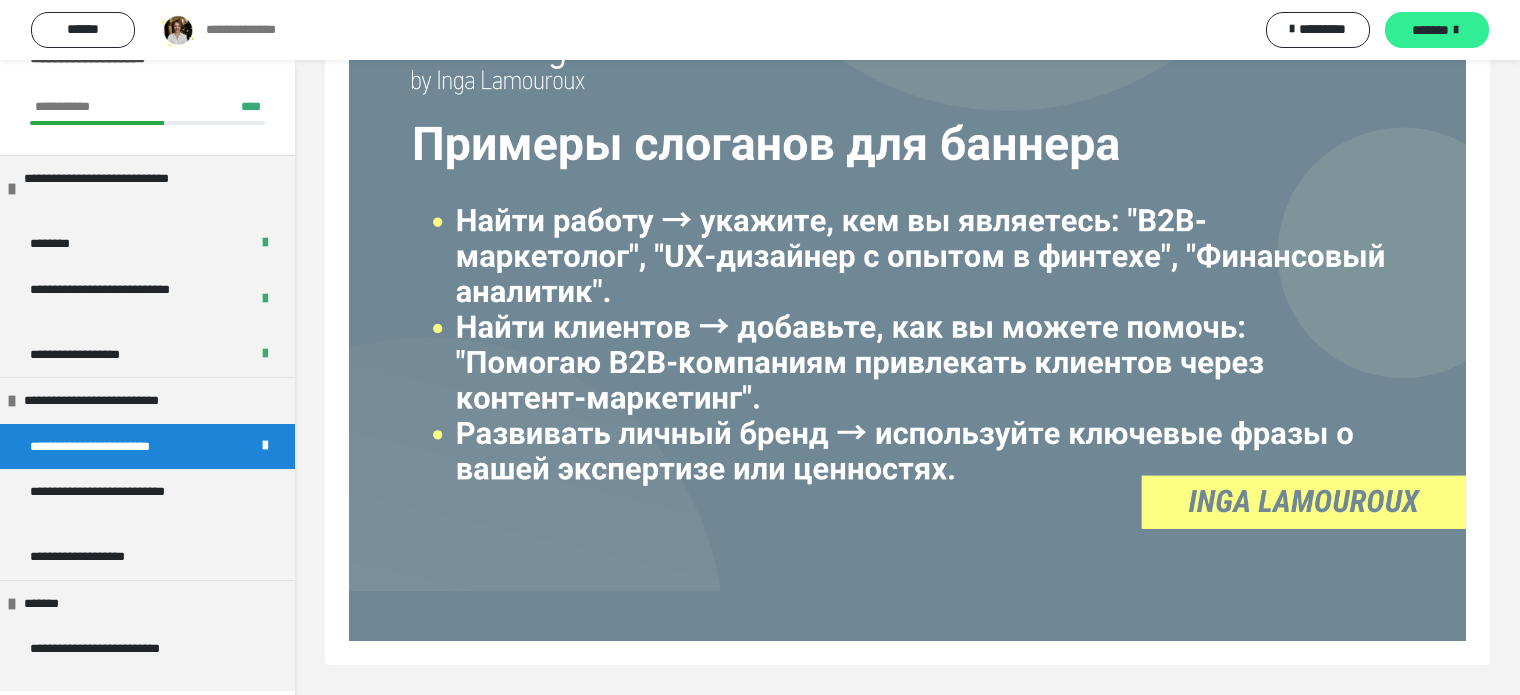 click on "*******" at bounding box center [1437, 30] 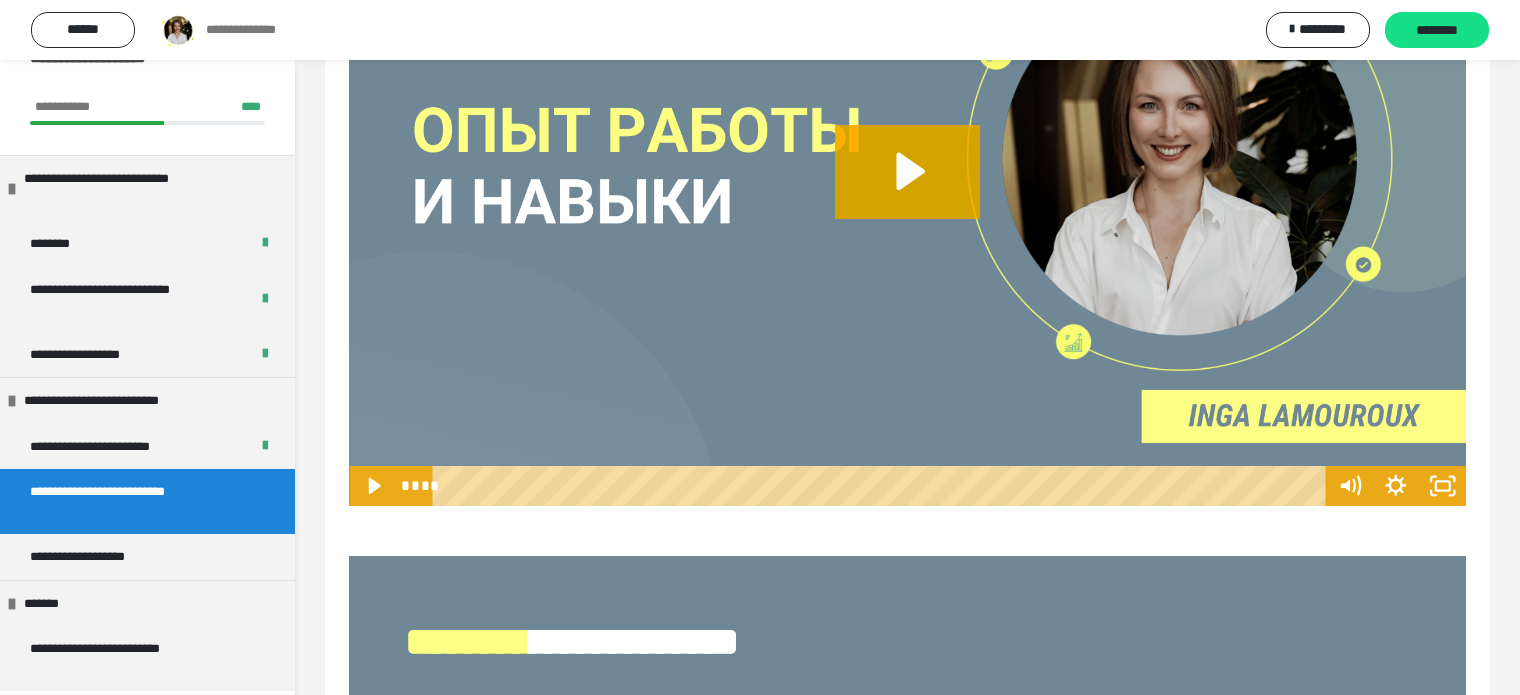 scroll, scrollTop: 4608, scrollLeft: 0, axis: vertical 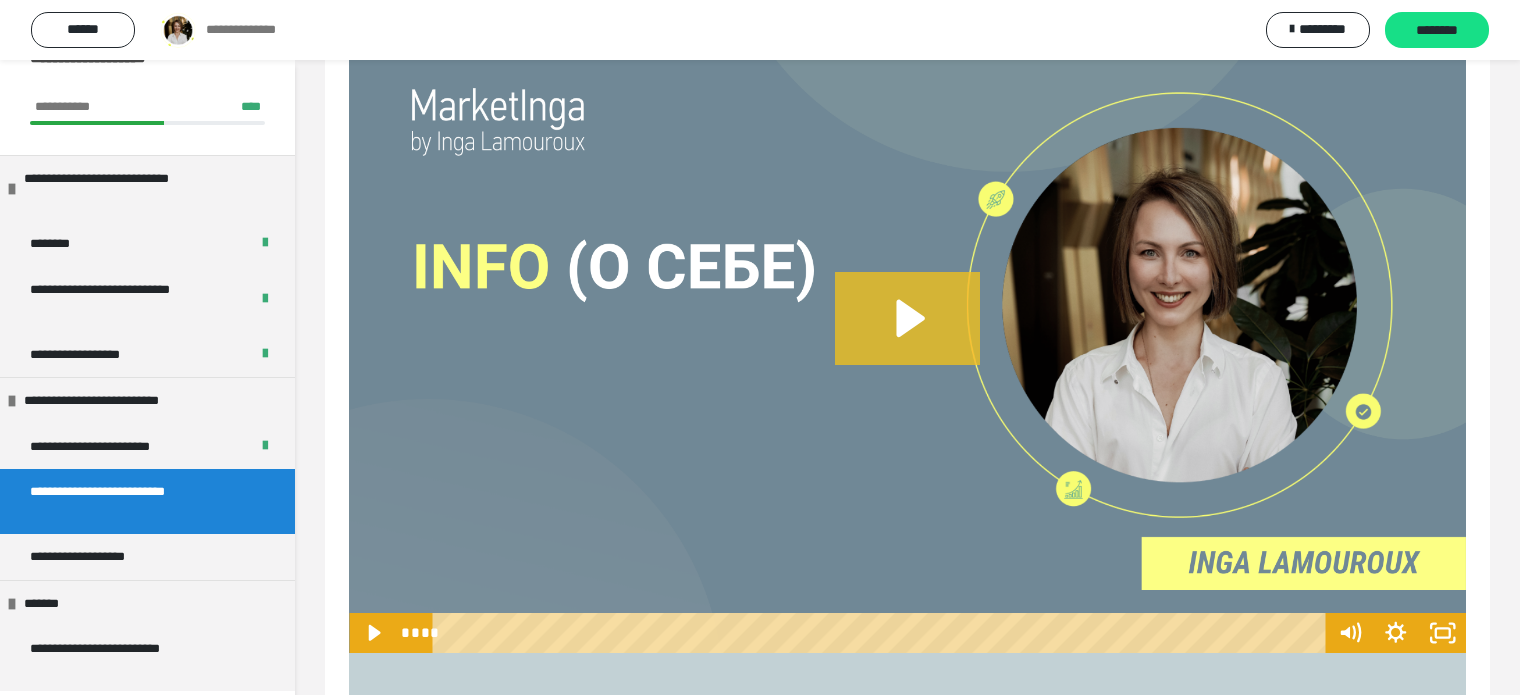 click 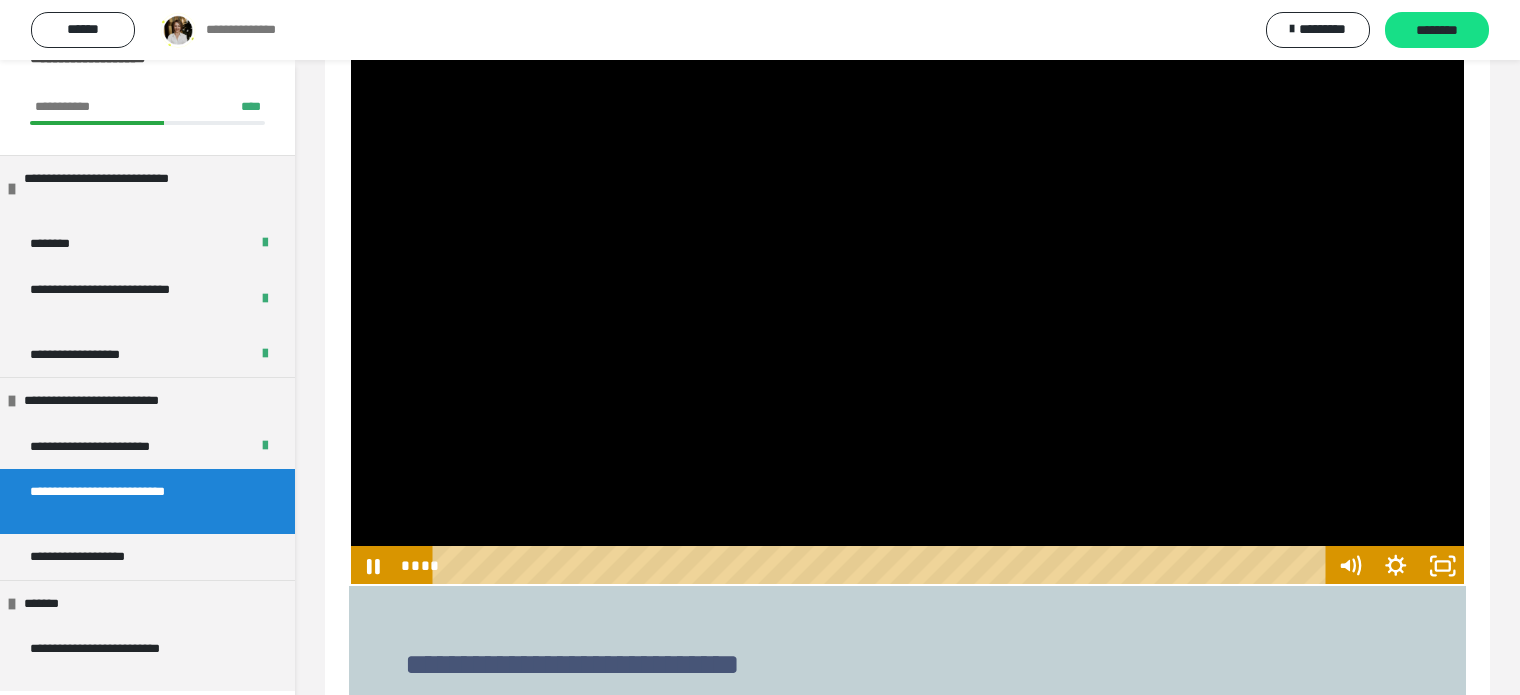 scroll, scrollTop: 1066, scrollLeft: 0, axis: vertical 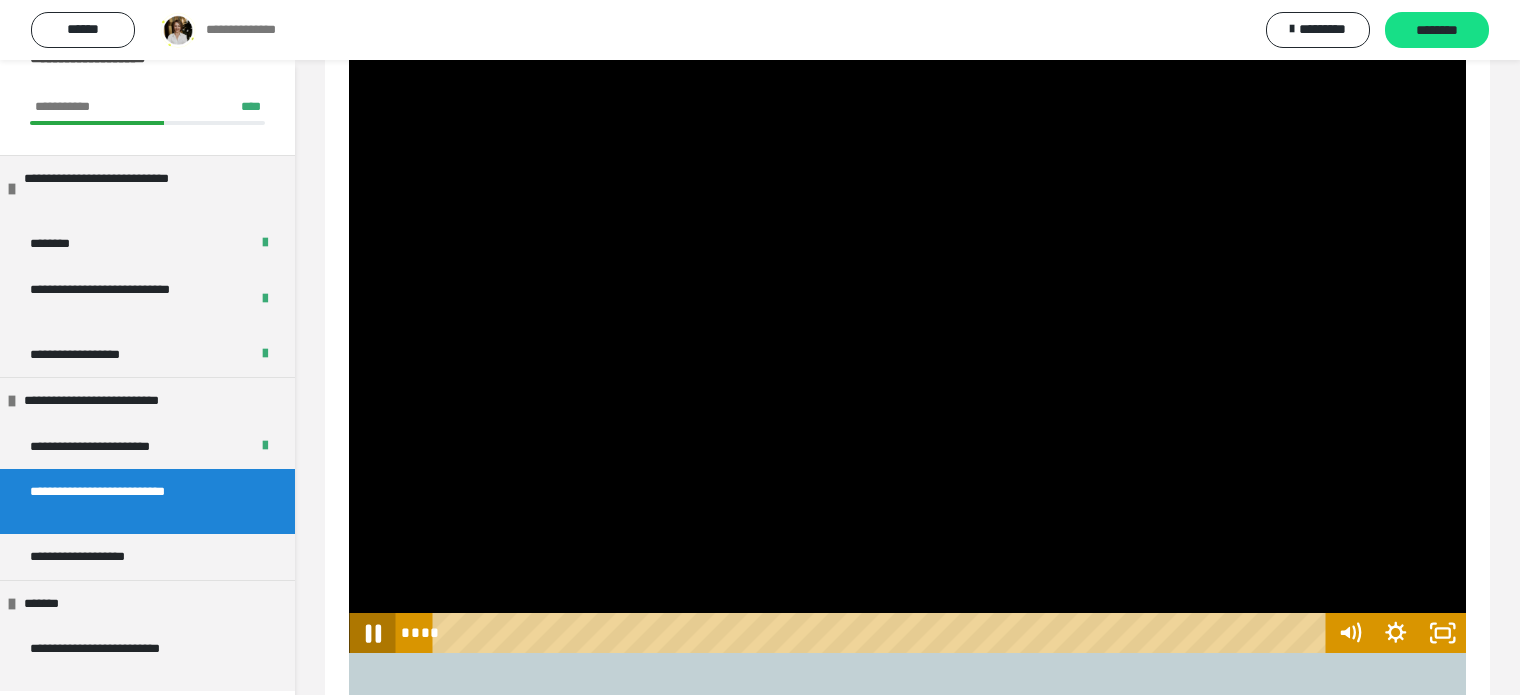 click 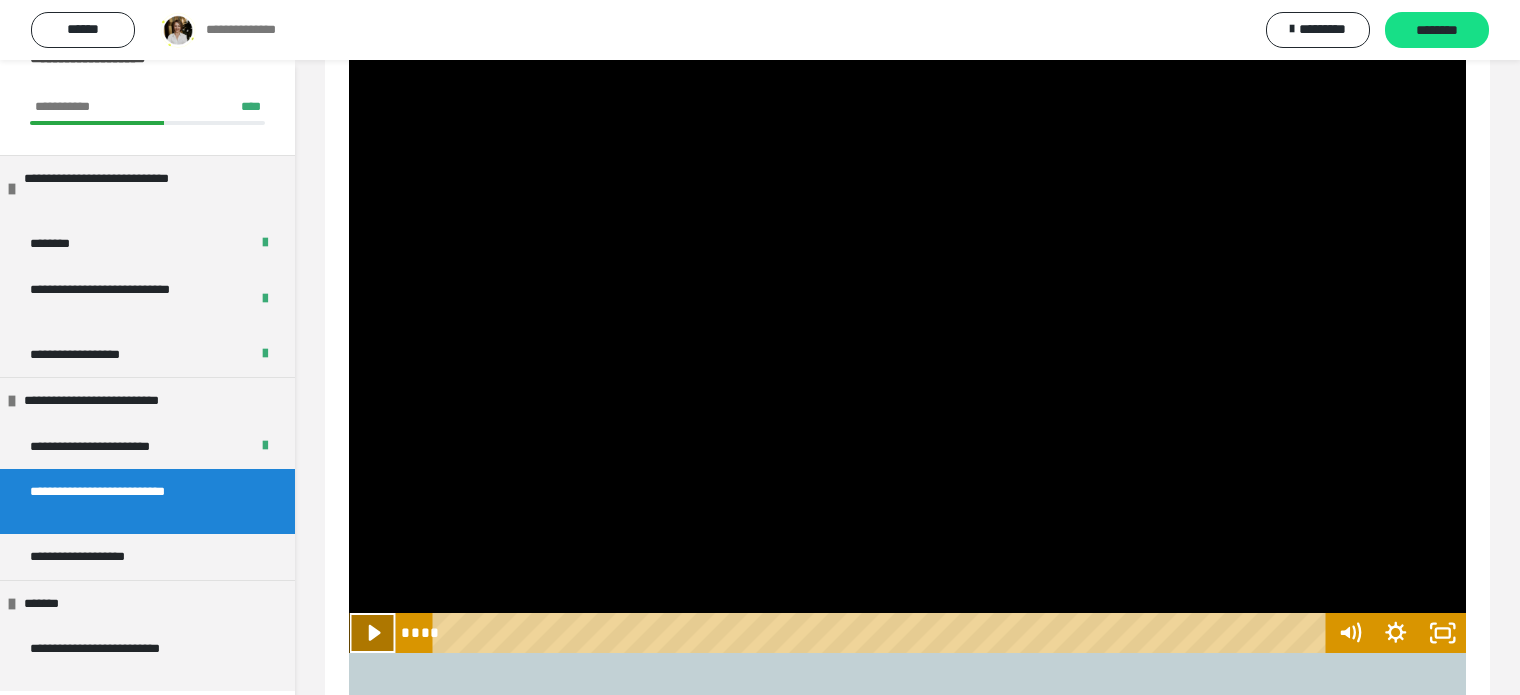 click 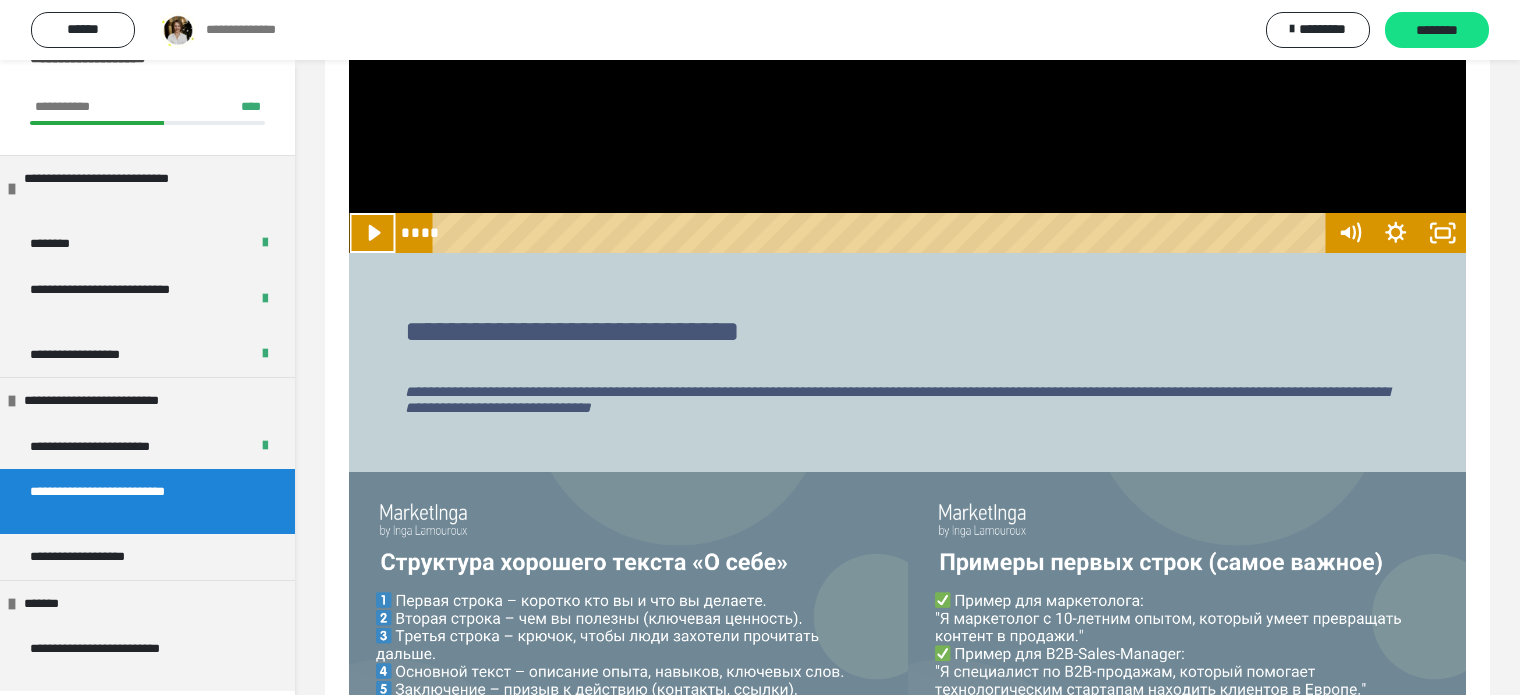 scroll, scrollTop: 1666, scrollLeft: 0, axis: vertical 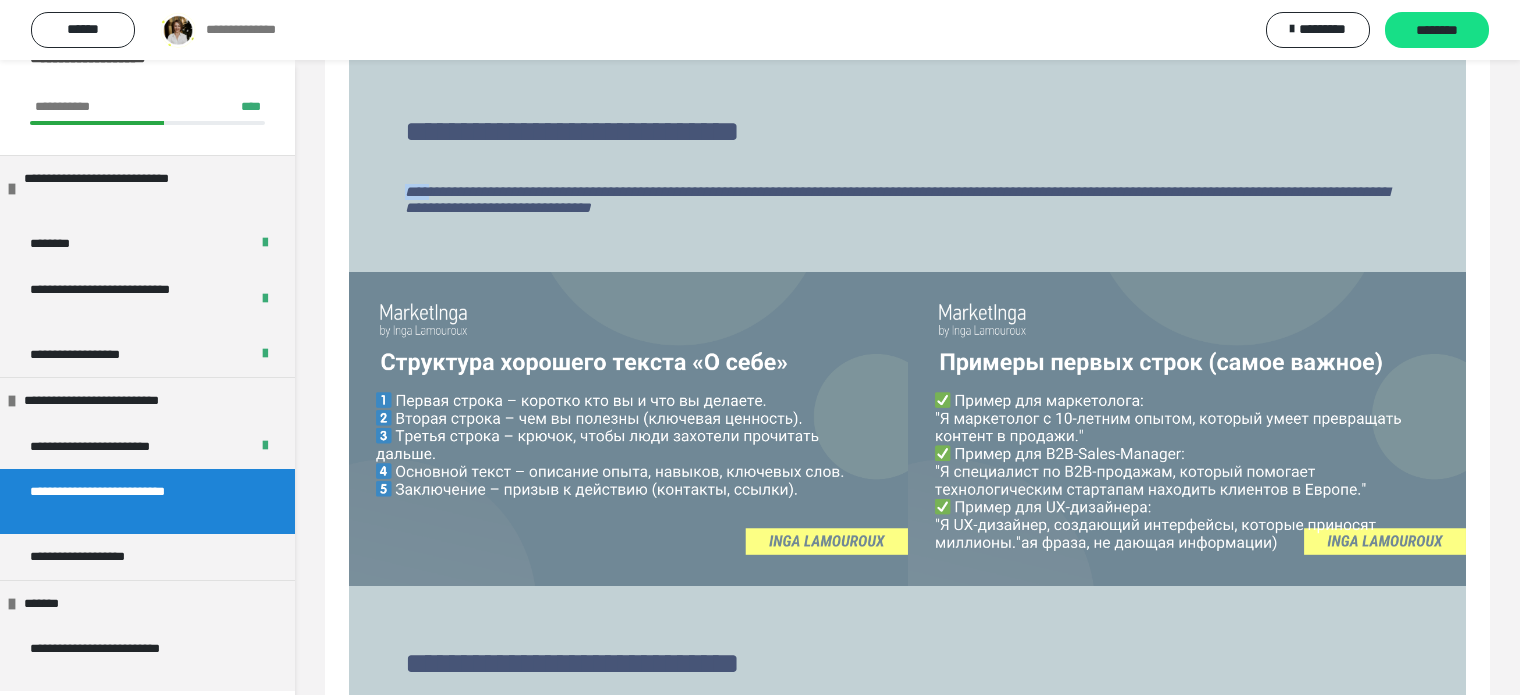 drag, startPoint x: 407, startPoint y: 189, endPoint x: 437, endPoint y: 198, distance: 31.320919 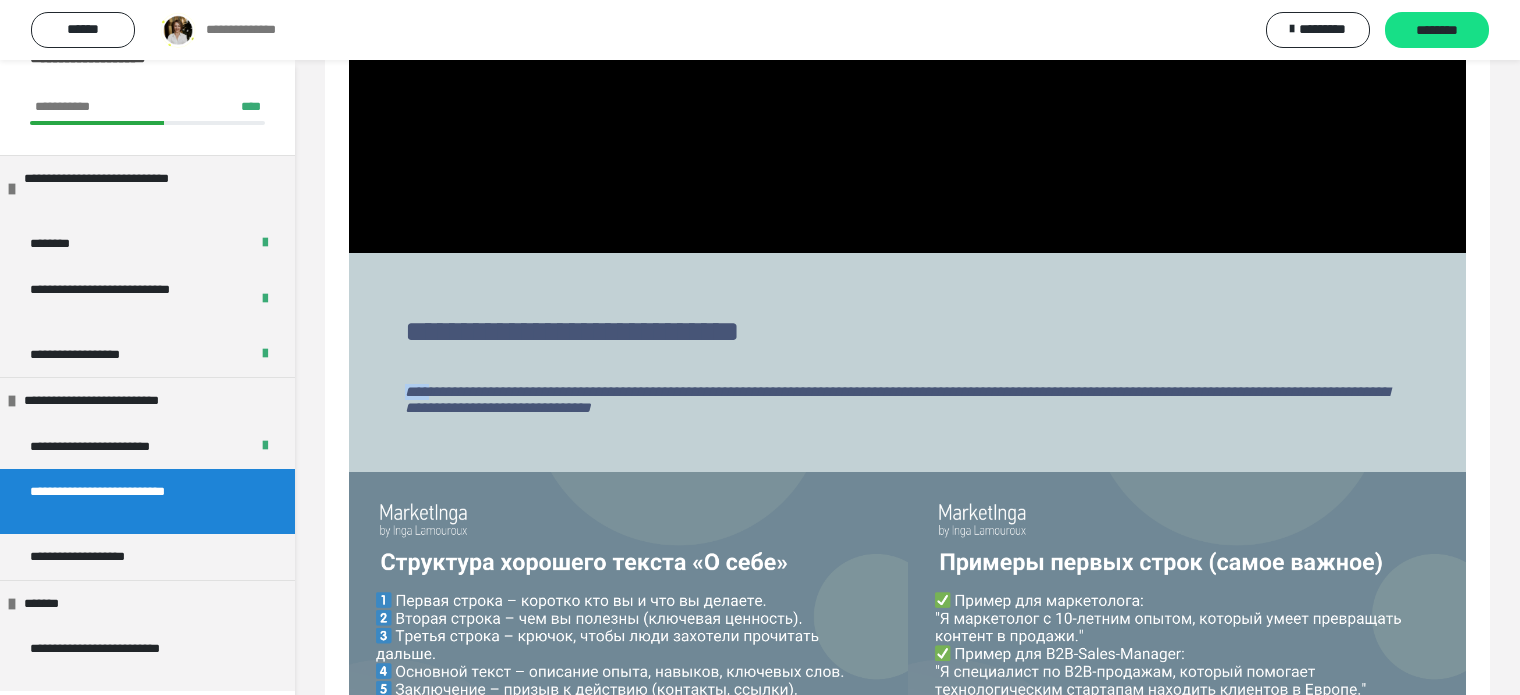 scroll, scrollTop: 1533, scrollLeft: 0, axis: vertical 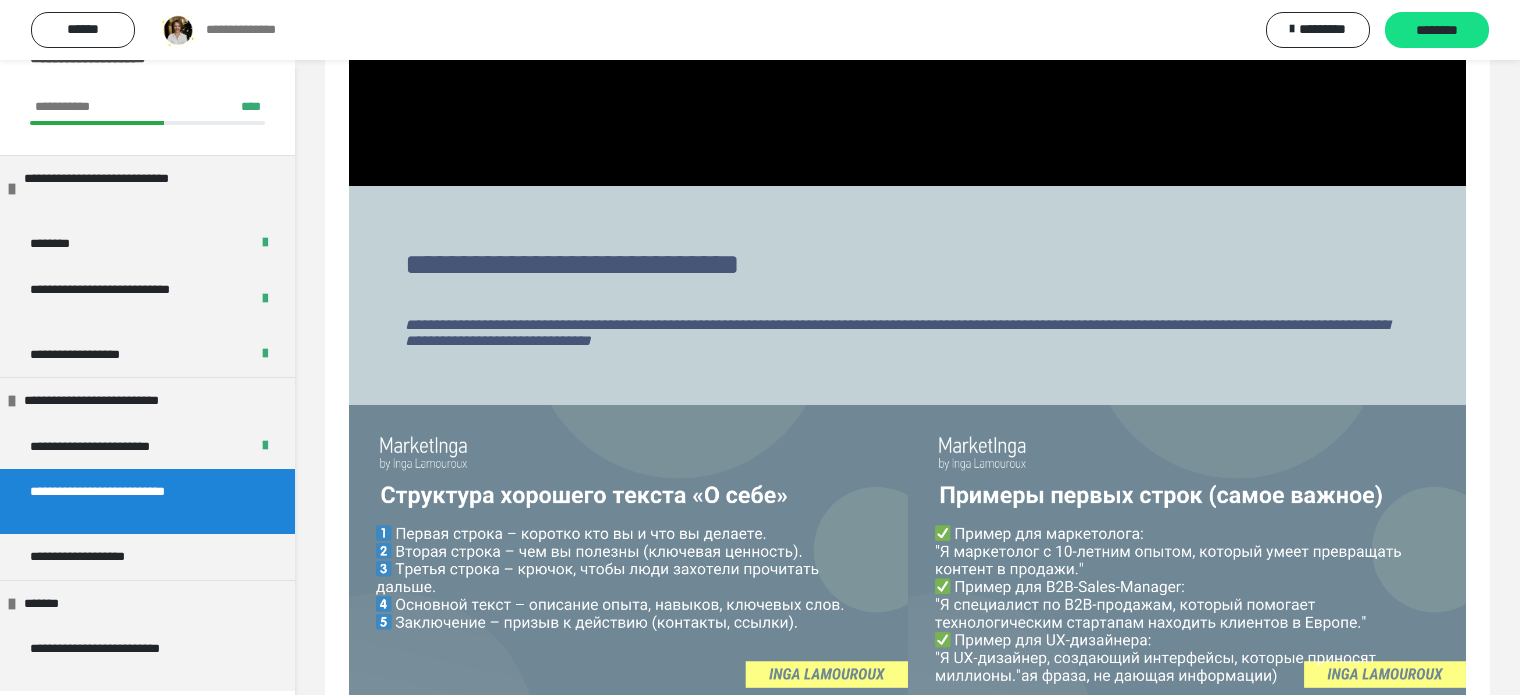 click on "**********" at bounding box center [907, 295] 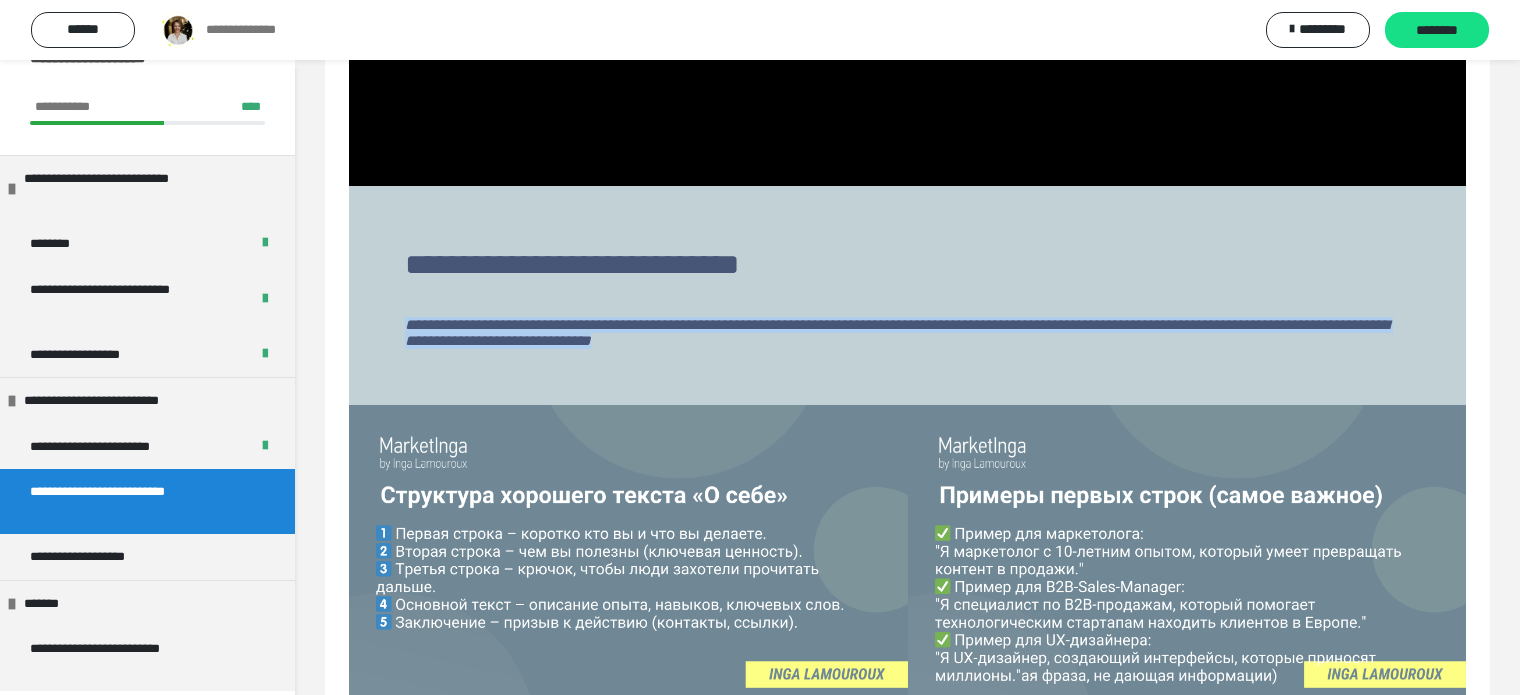 drag, startPoint x: 399, startPoint y: 322, endPoint x: 1059, endPoint y: 364, distance: 661.335 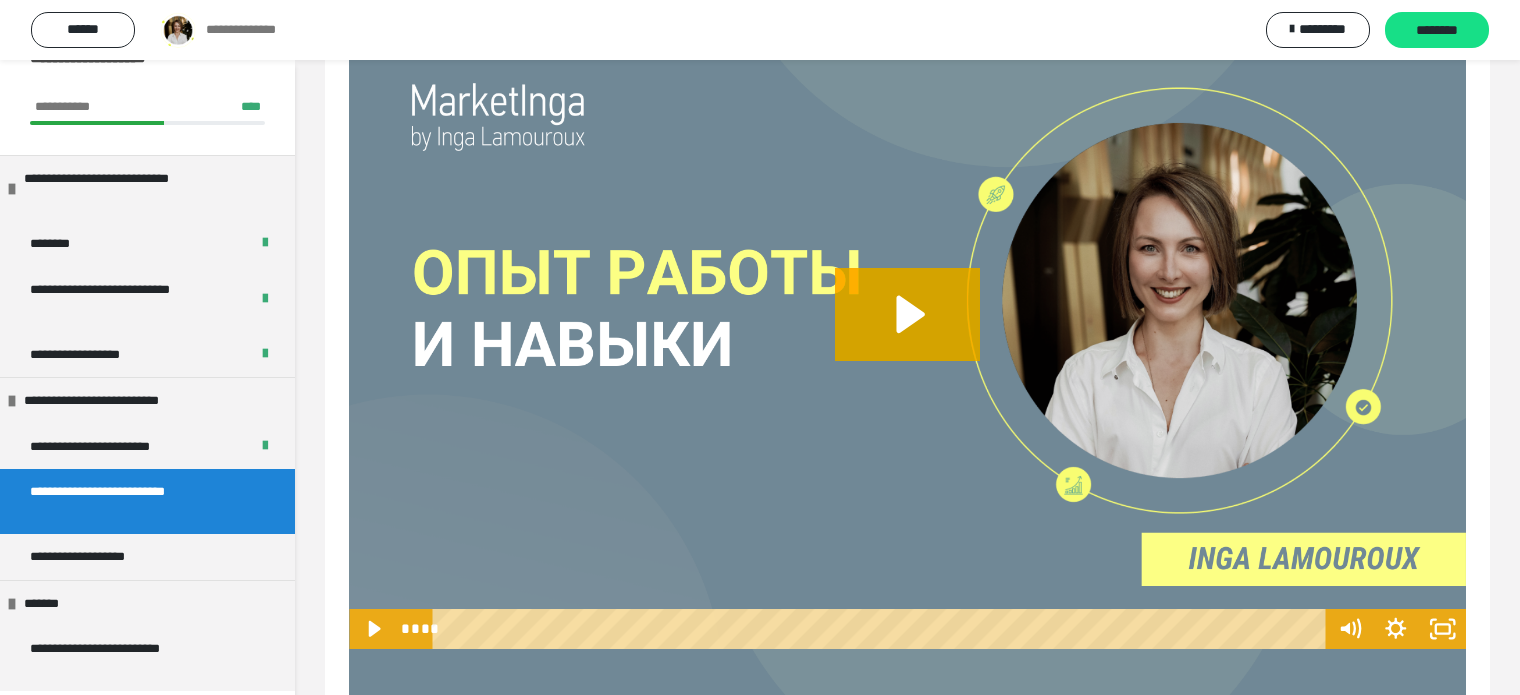 scroll, scrollTop: 3533, scrollLeft: 0, axis: vertical 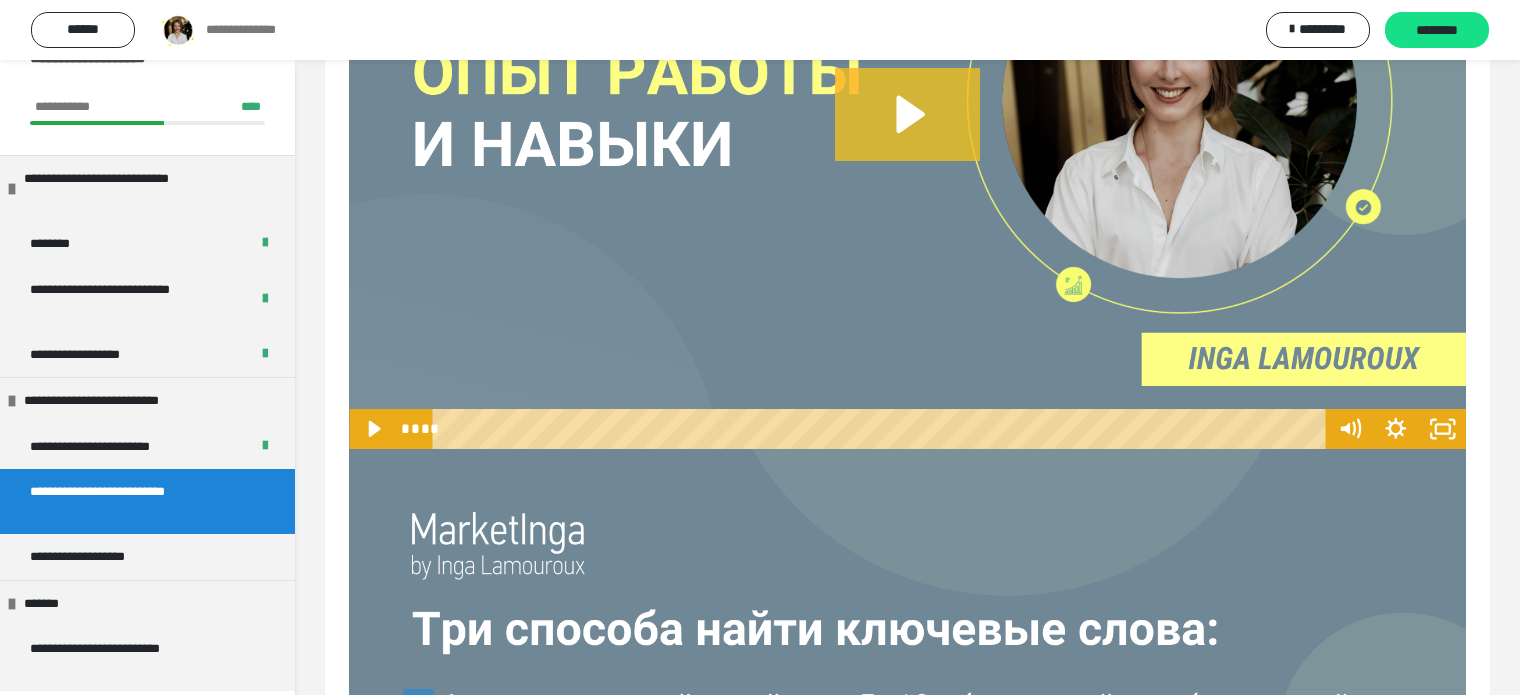 click 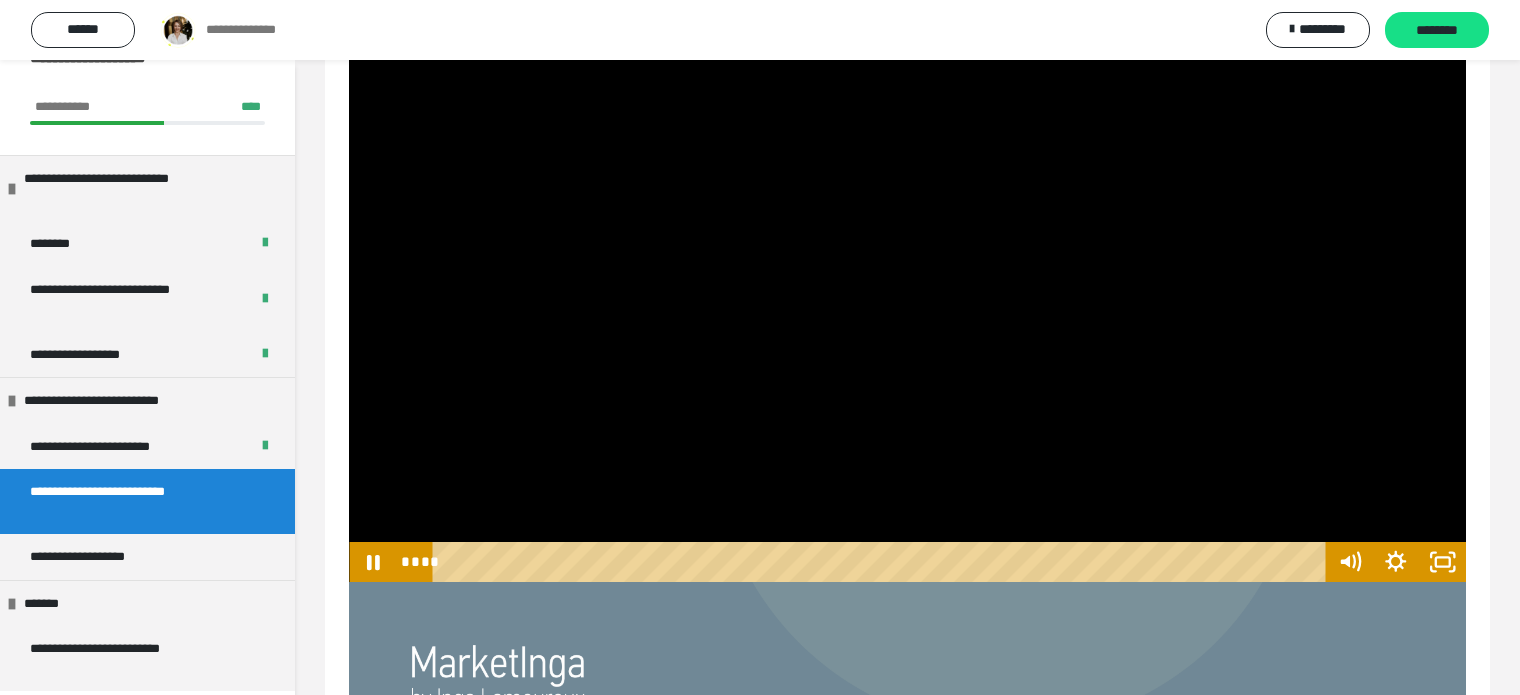 scroll, scrollTop: 3466, scrollLeft: 0, axis: vertical 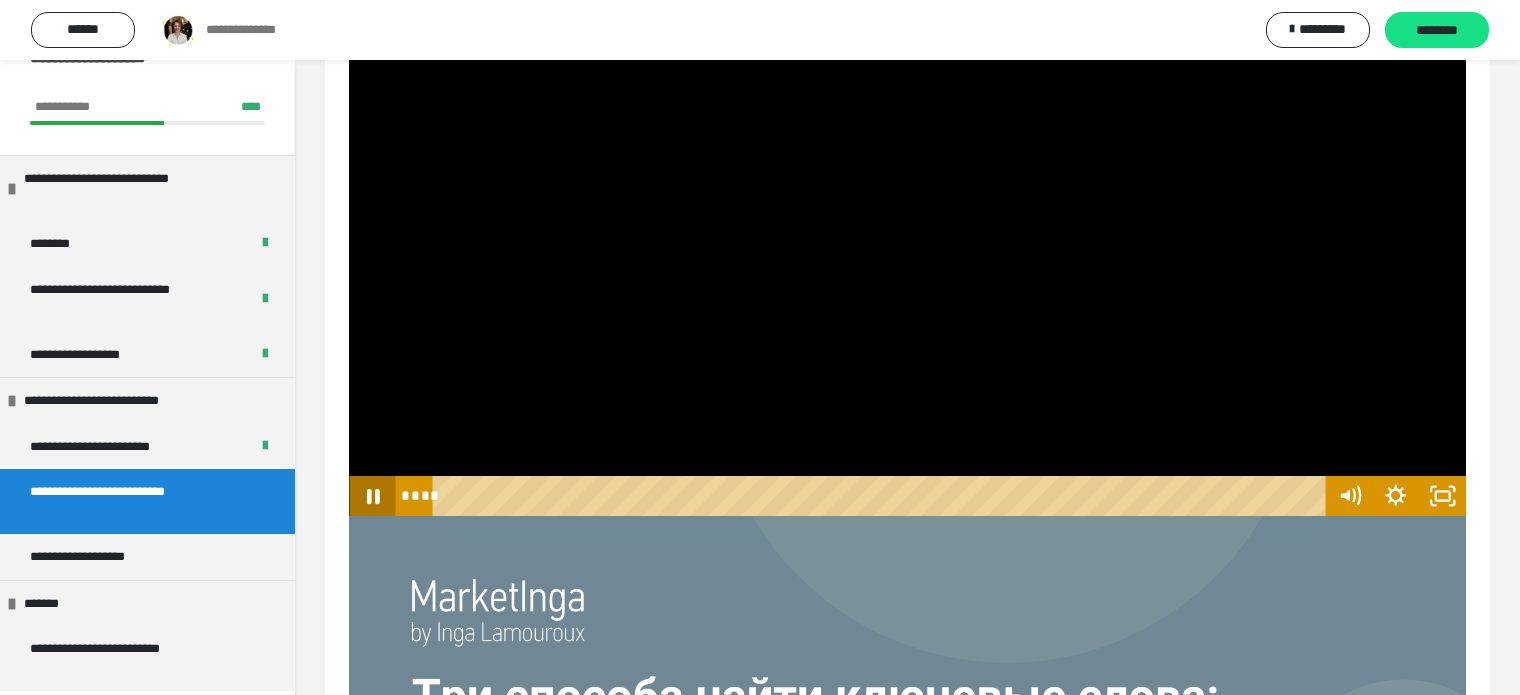 click 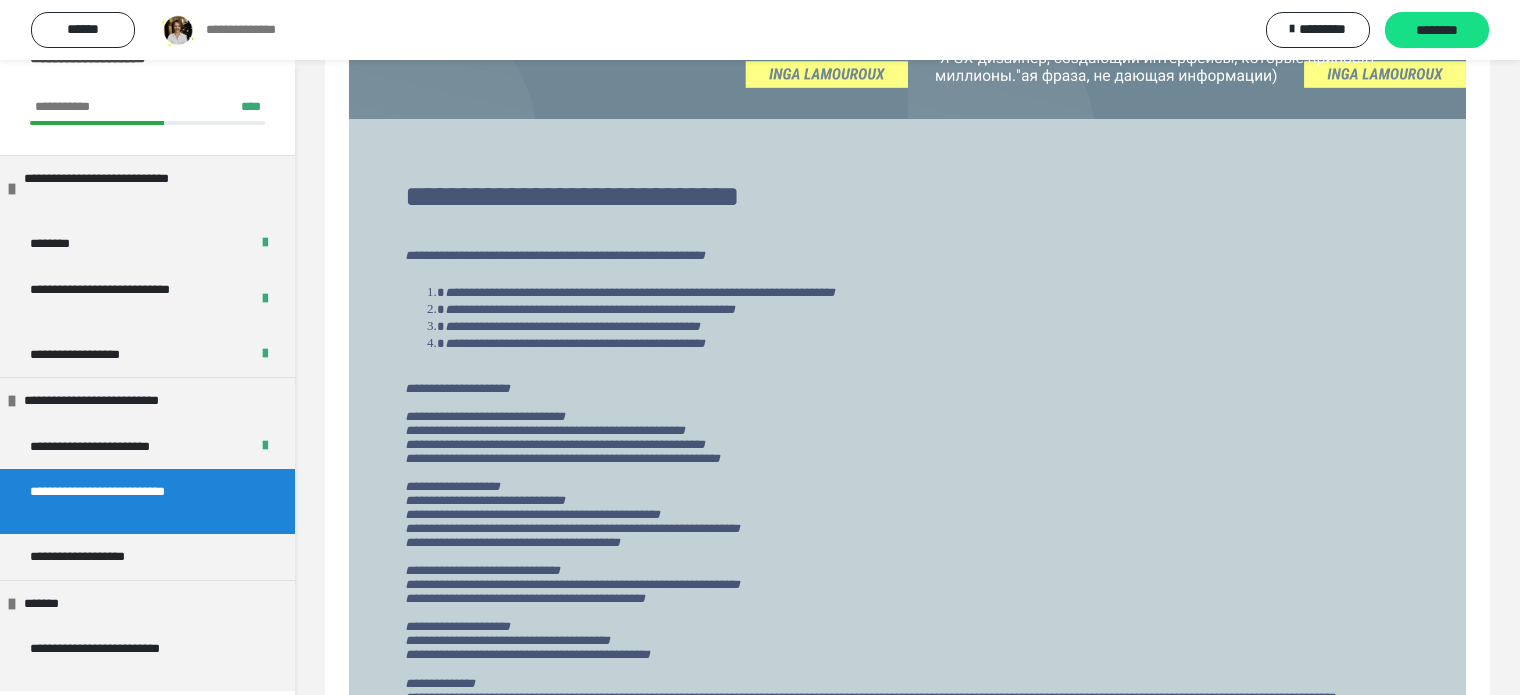 scroll, scrollTop: 2066, scrollLeft: 0, axis: vertical 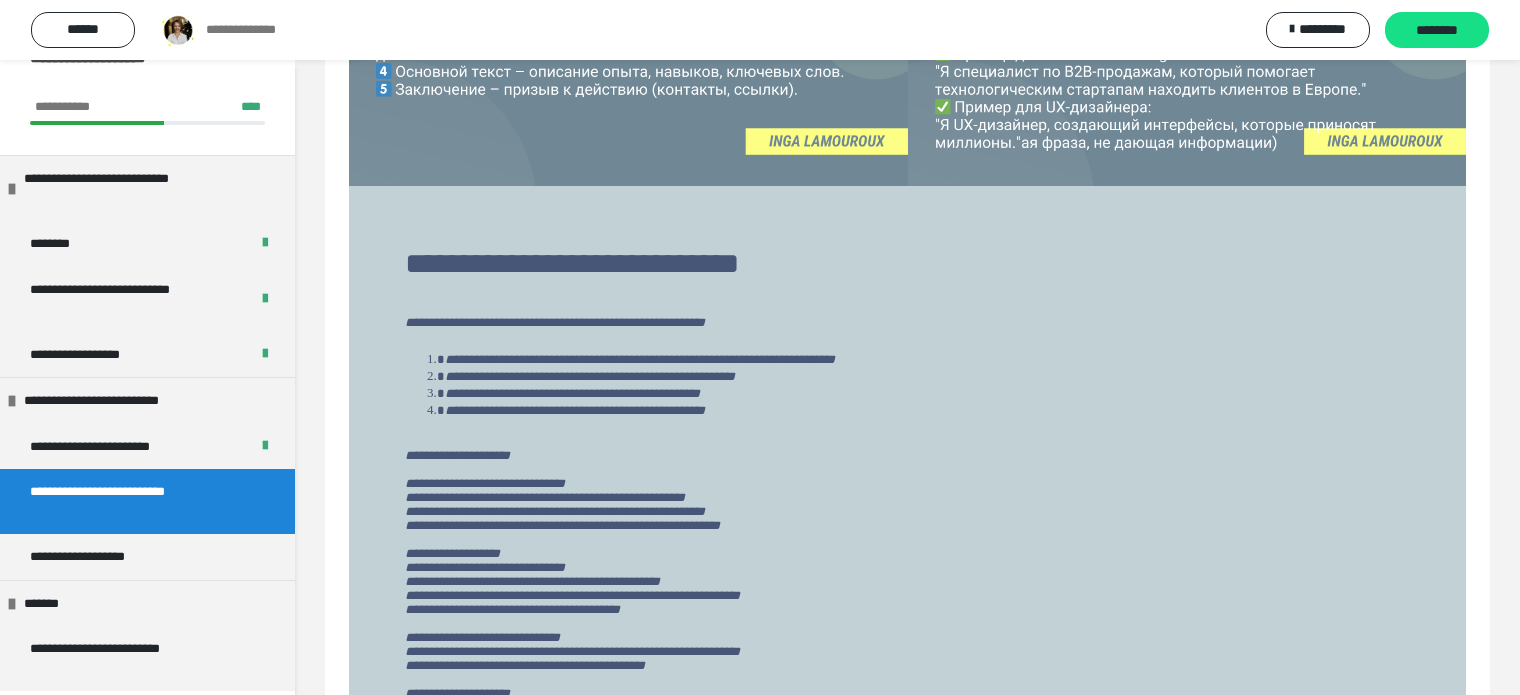 click on "**********" at bounding box center (555, 322) 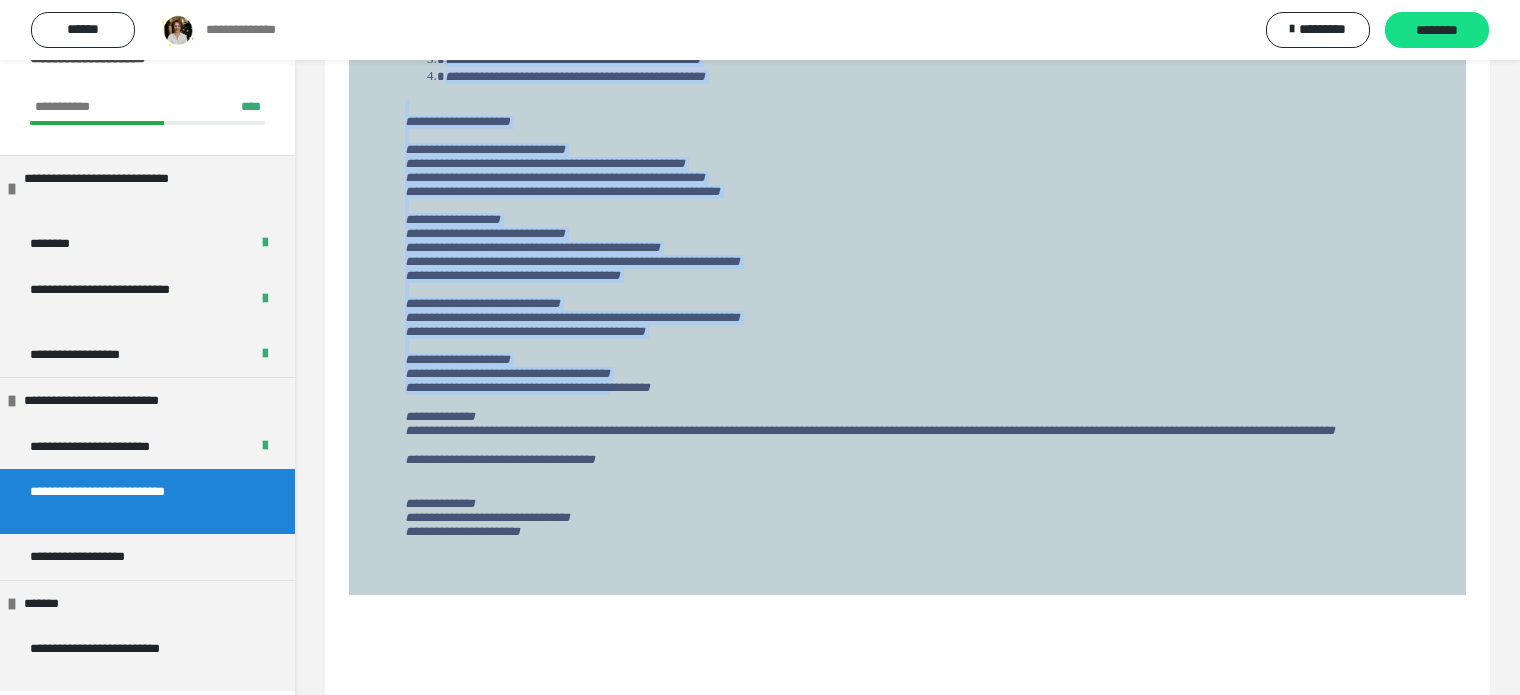 scroll, scrollTop: 2466, scrollLeft: 0, axis: vertical 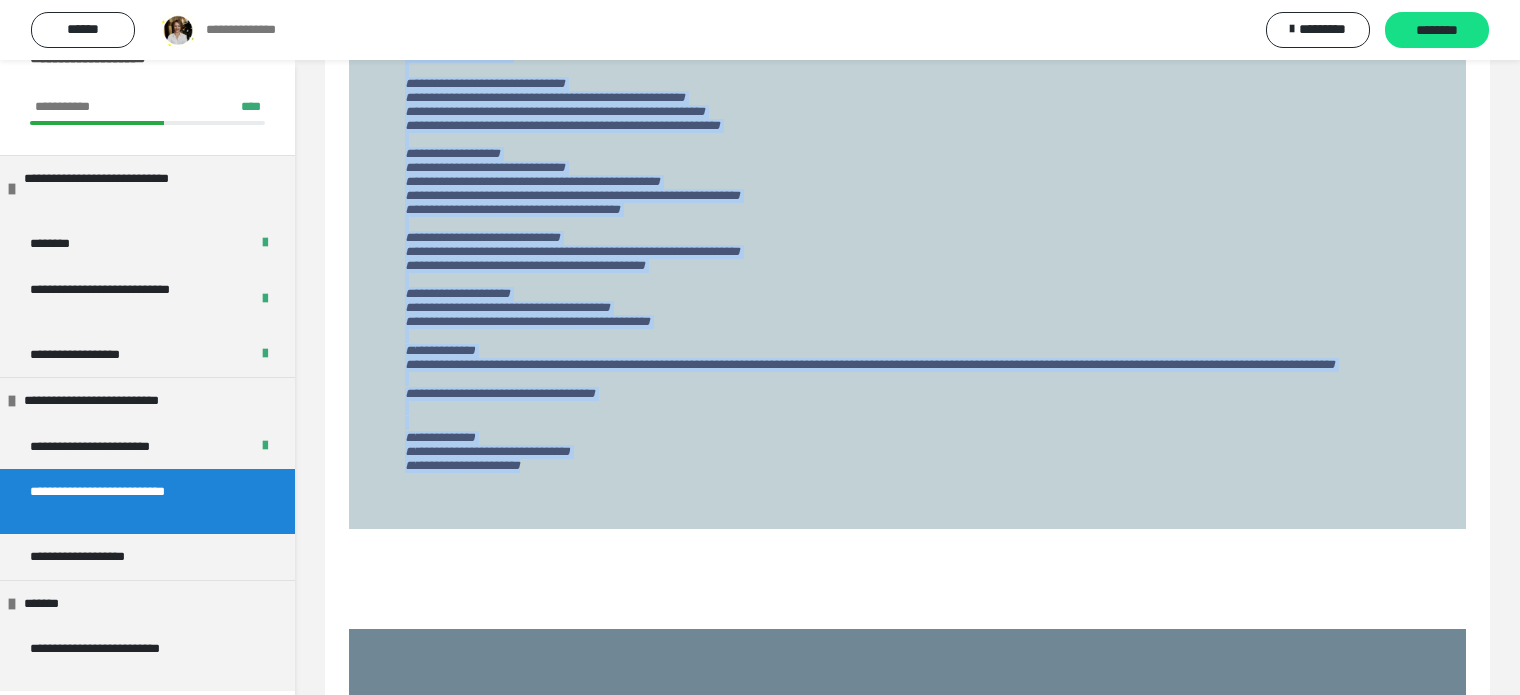 drag, startPoint x: 430, startPoint y: 341, endPoint x: 630, endPoint y: 589, distance: 318.59692 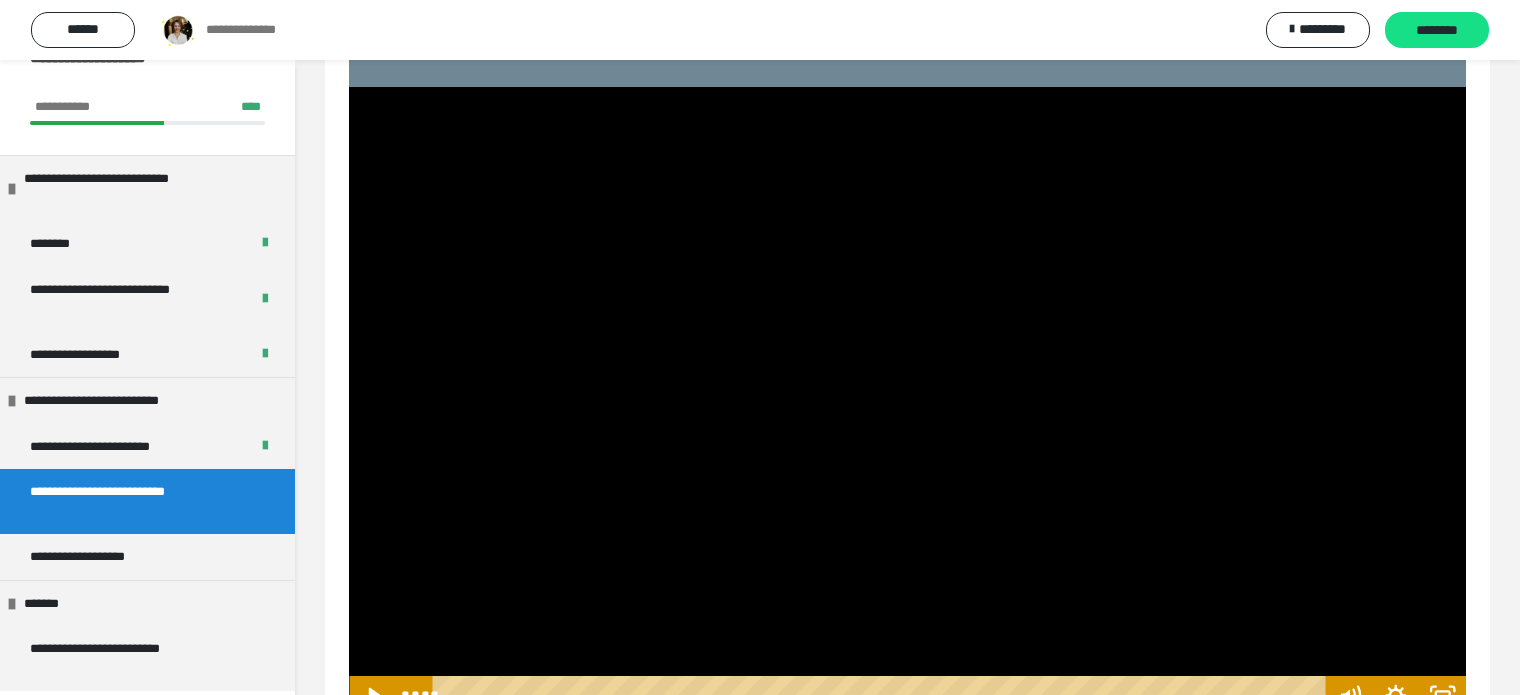 scroll, scrollTop: 3466, scrollLeft: 0, axis: vertical 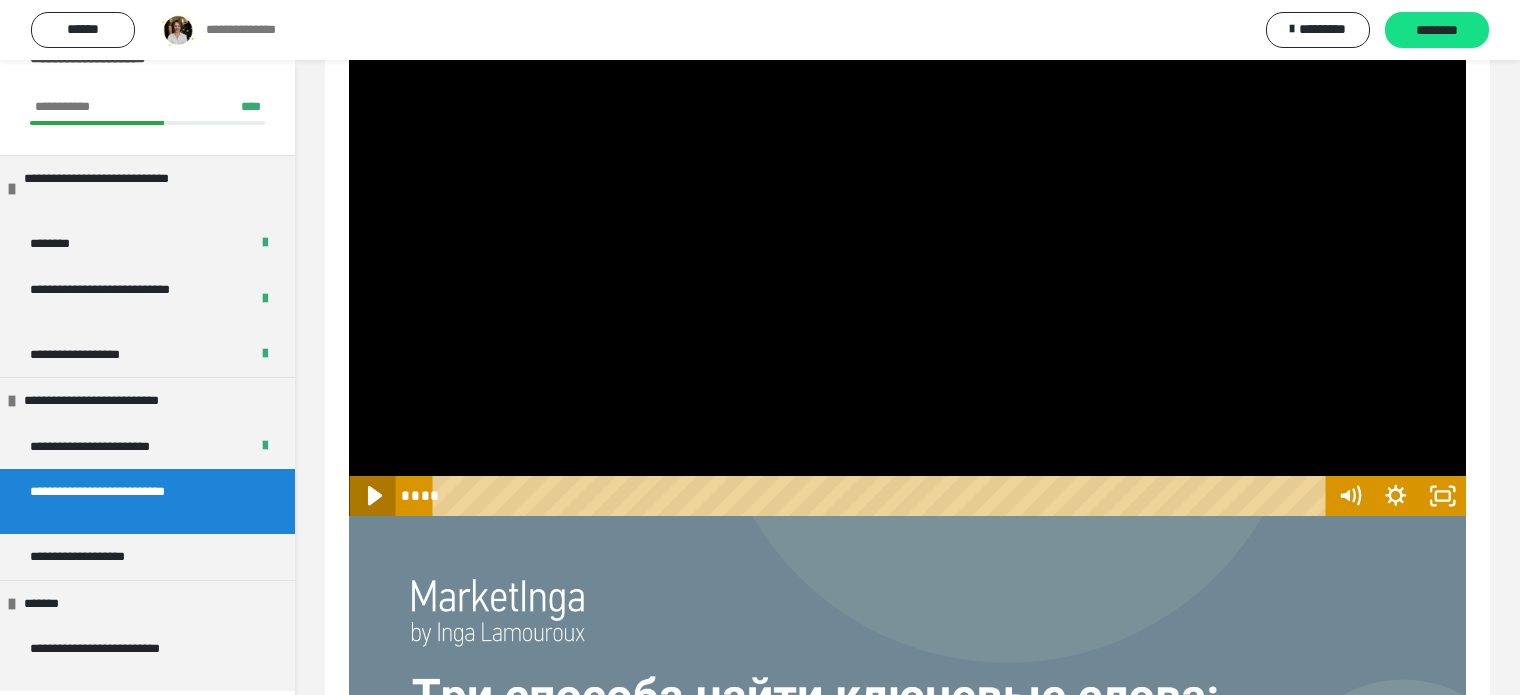 click 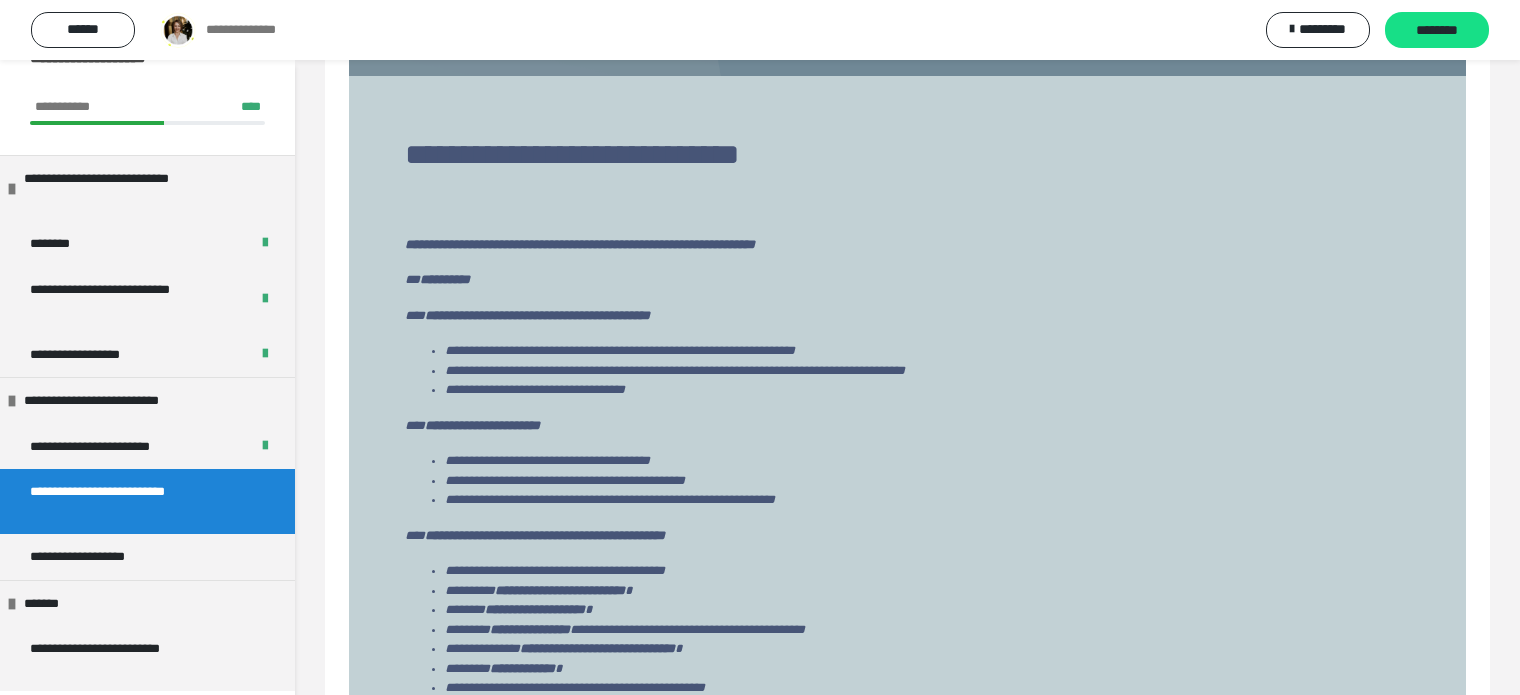 scroll, scrollTop: 4666, scrollLeft: 0, axis: vertical 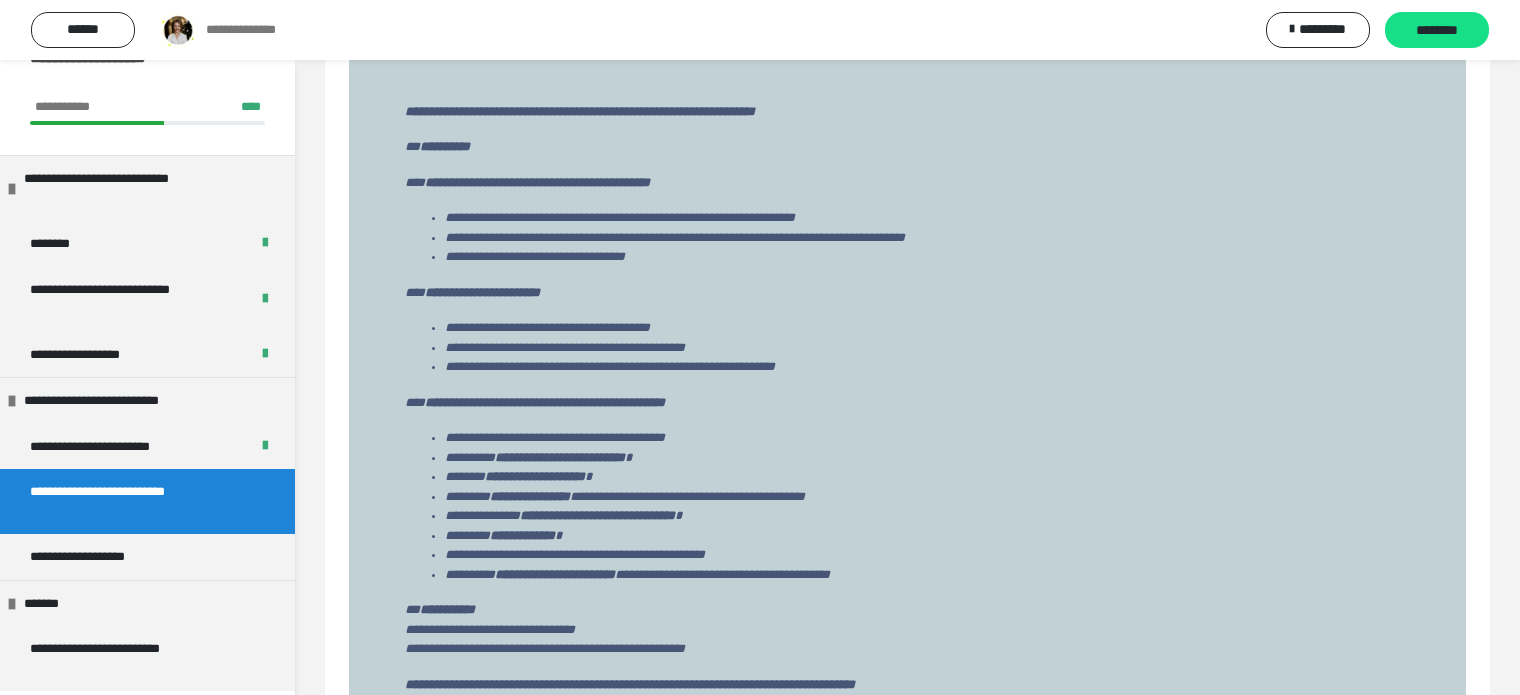 click on "**********" at bounding box center [907, 364] 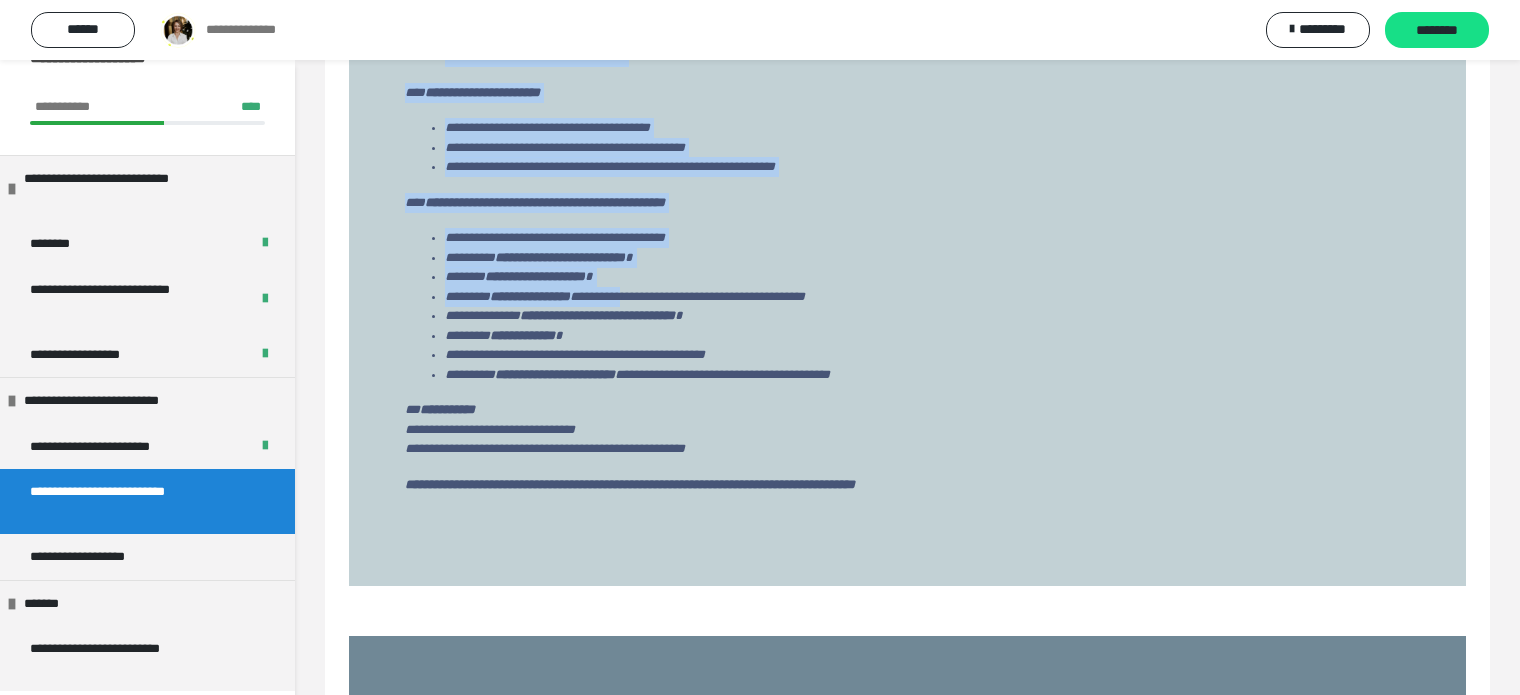 scroll, scrollTop: 5000, scrollLeft: 0, axis: vertical 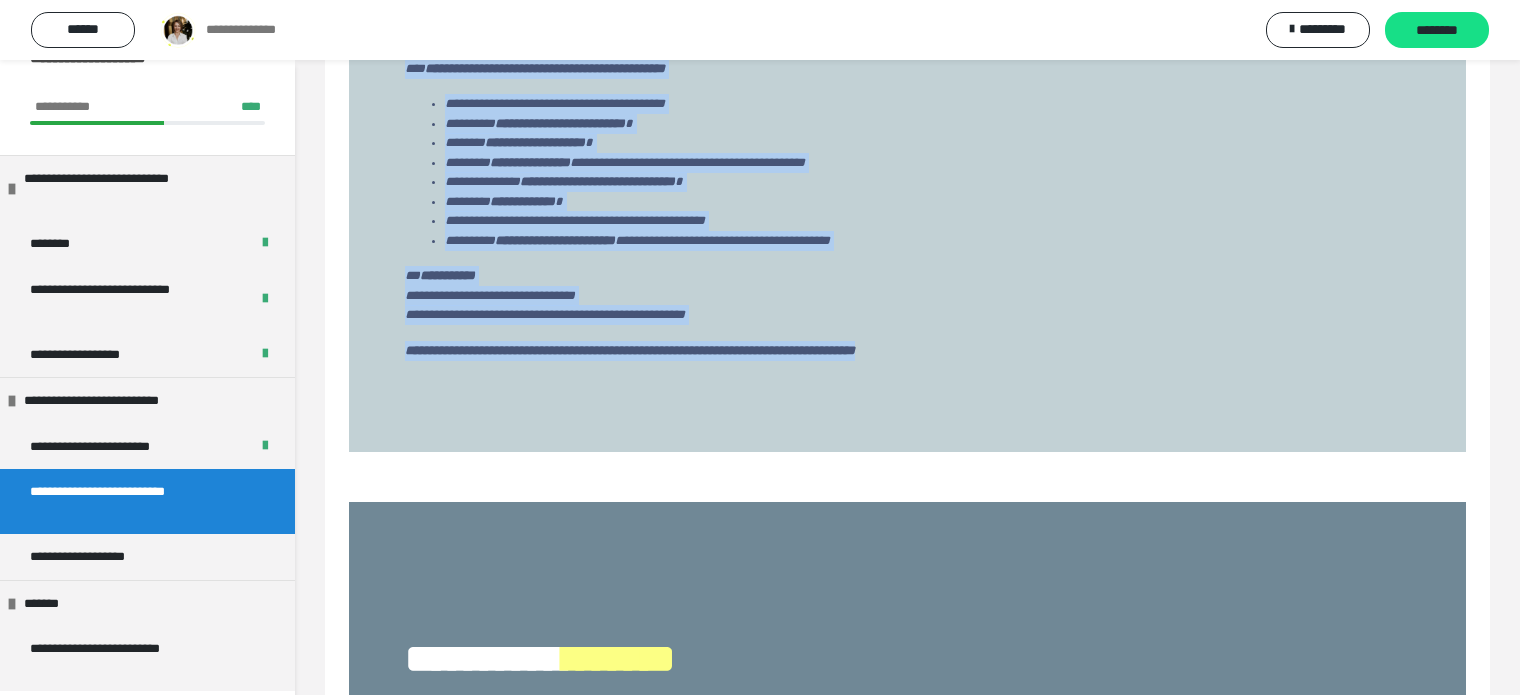 drag, startPoint x: 403, startPoint y: 232, endPoint x: 1063, endPoint y: 468, distance: 700.9251 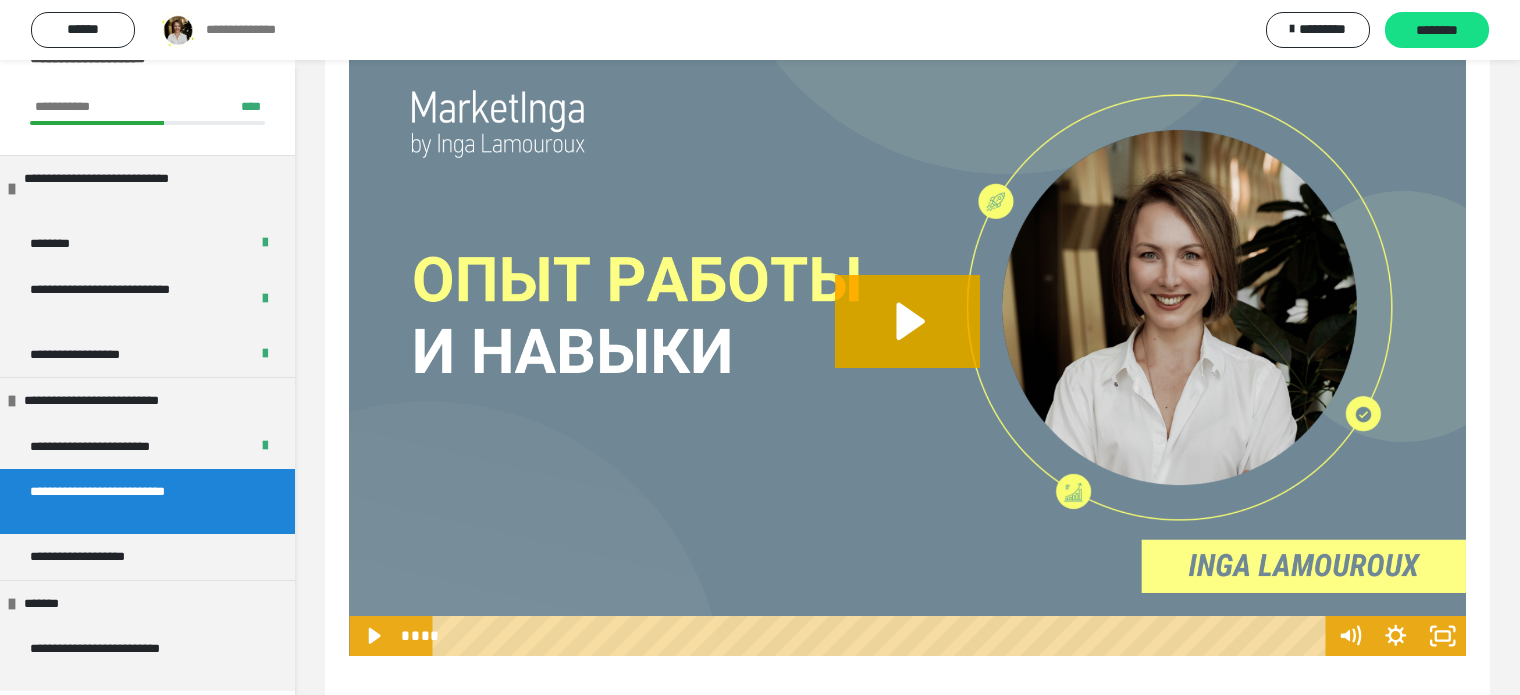 scroll, scrollTop: 5866, scrollLeft: 0, axis: vertical 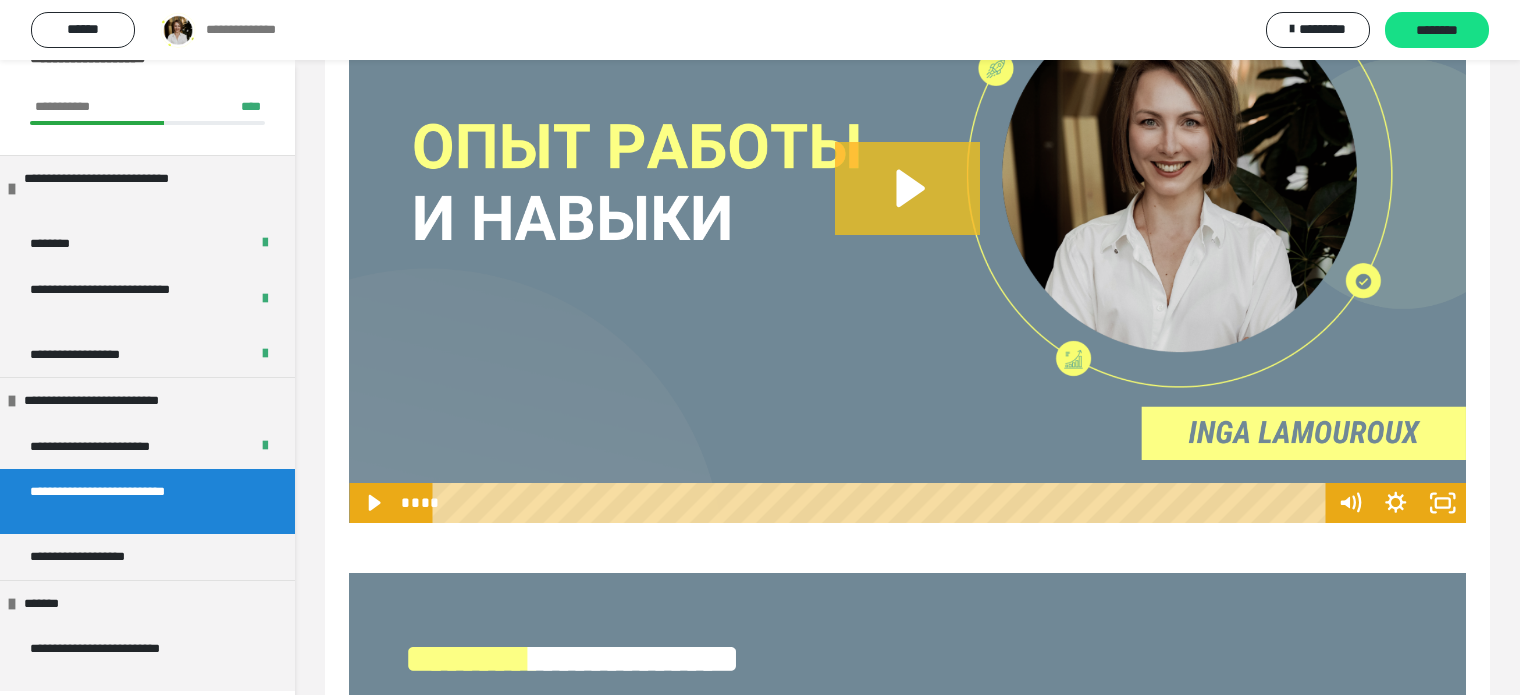 click 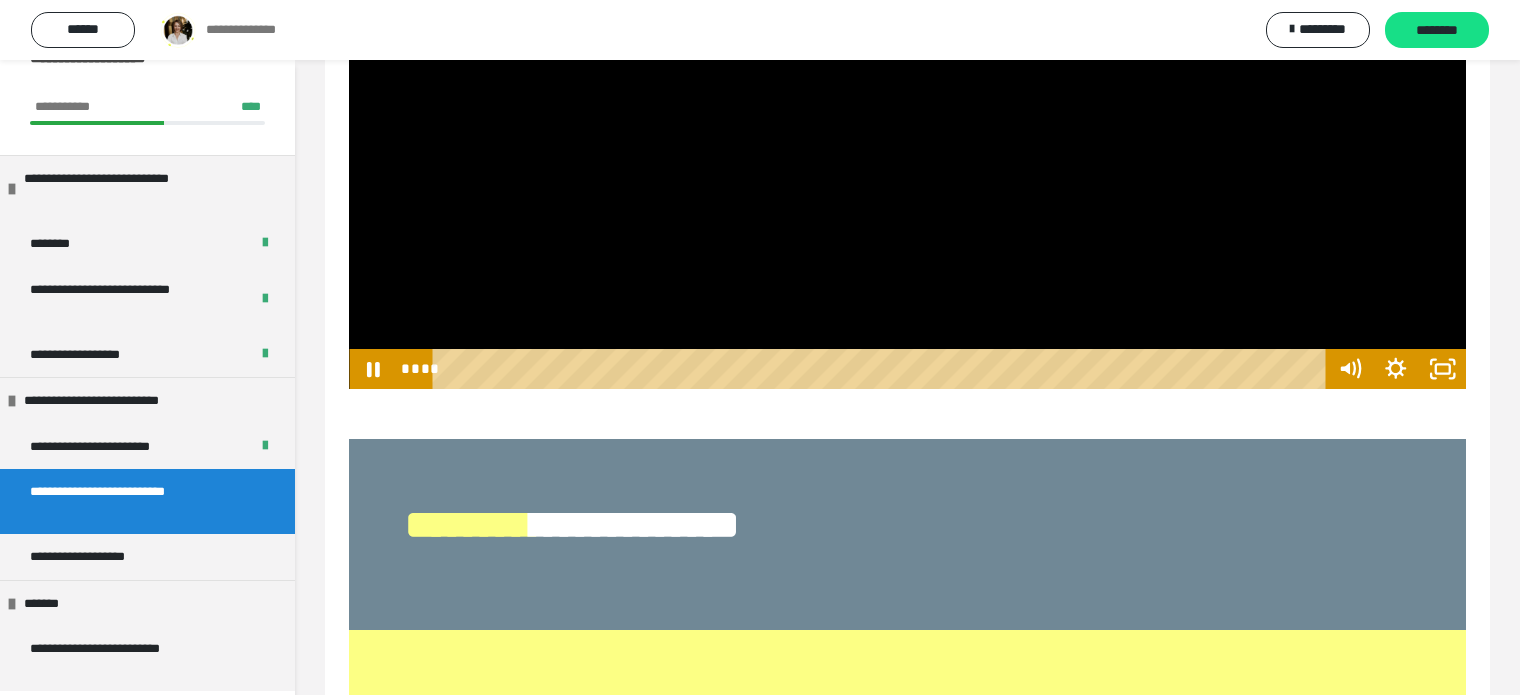 scroll, scrollTop: 5933, scrollLeft: 0, axis: vertical 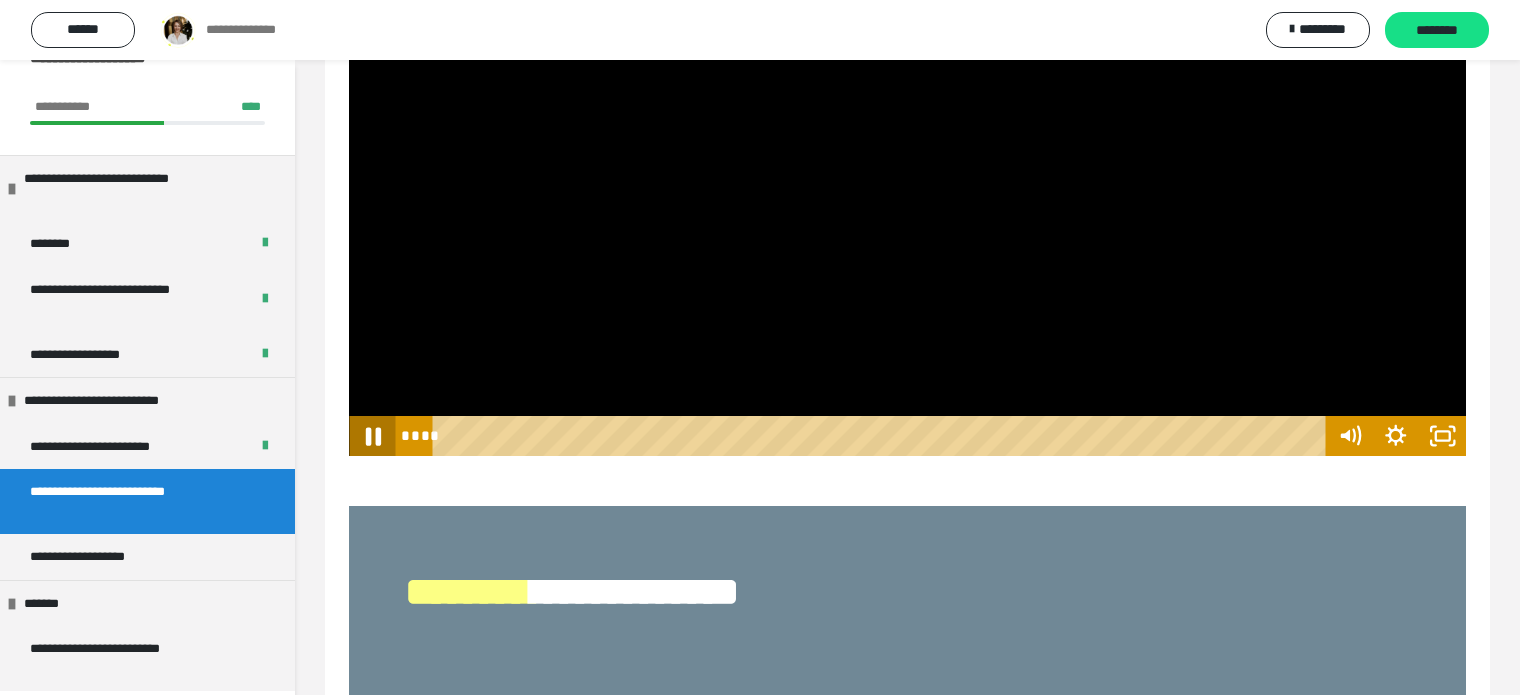 click 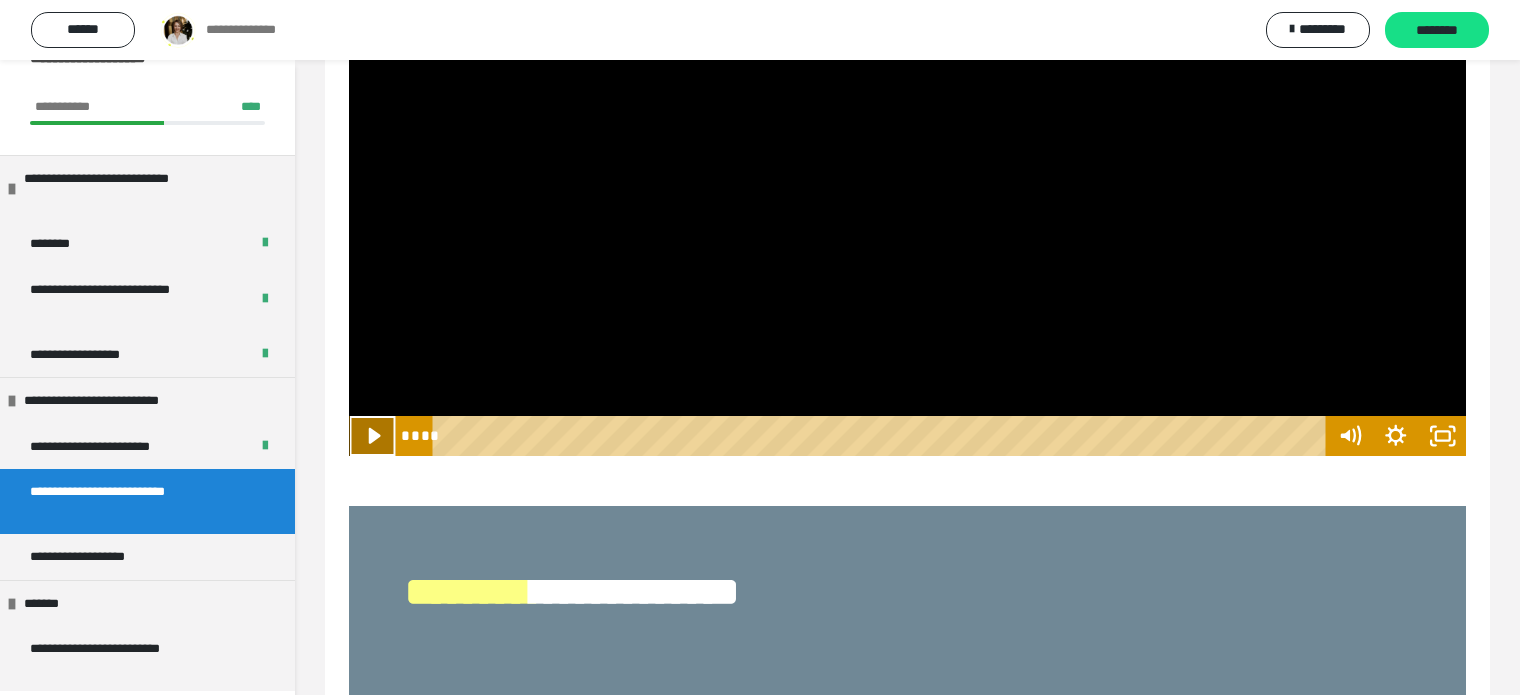 click 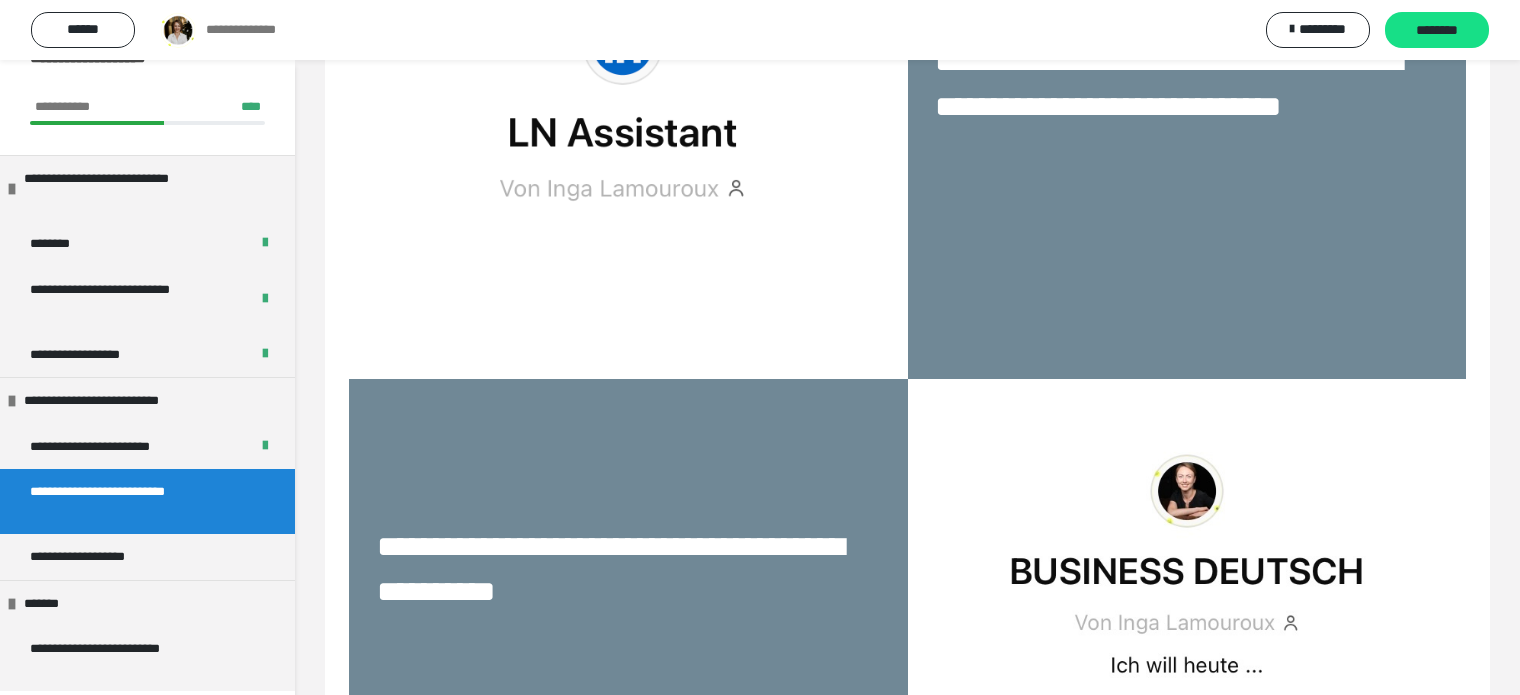 scroll, scrollTop: 9666, scrollLeft: 0, axis: vertical 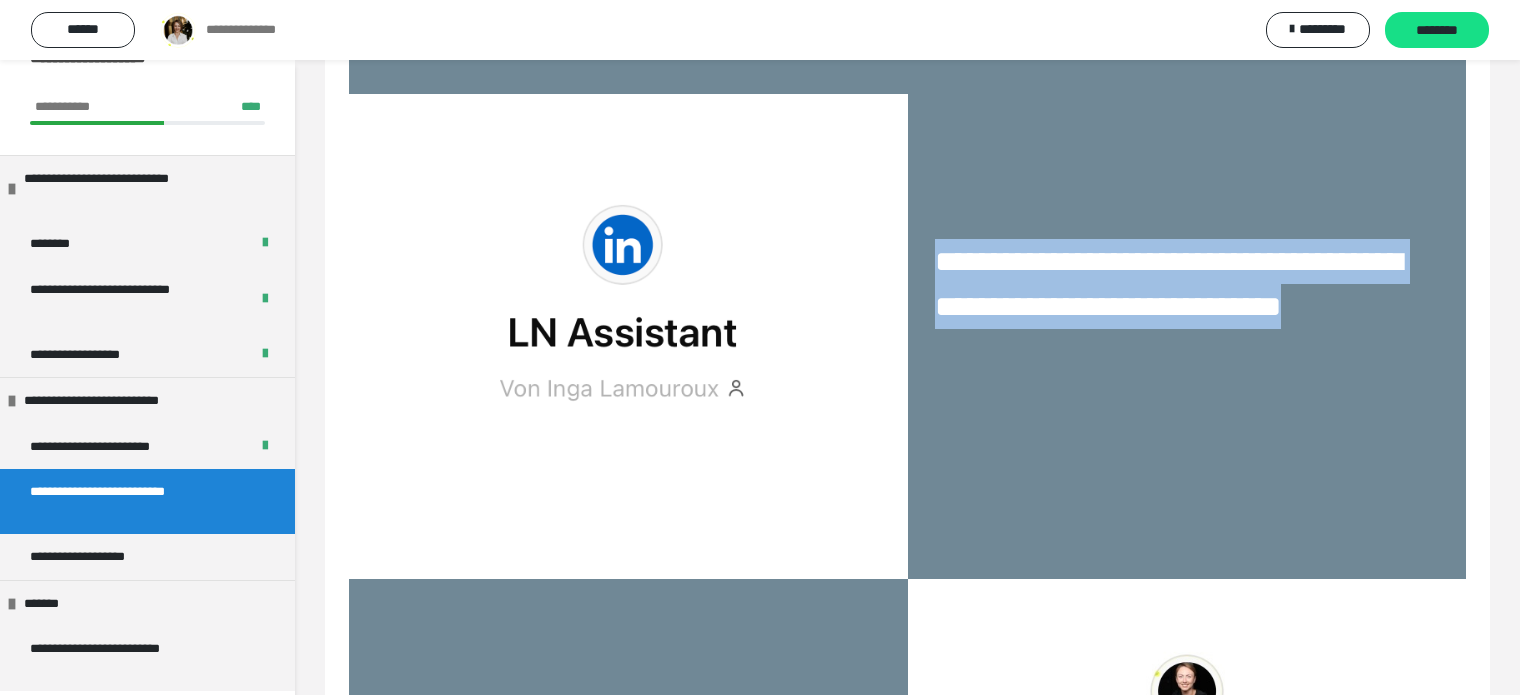 drag, startPoint x: 933, startPoint y: 384, endPoint x: 1161, endPoint y: 488, distance: 250.59929 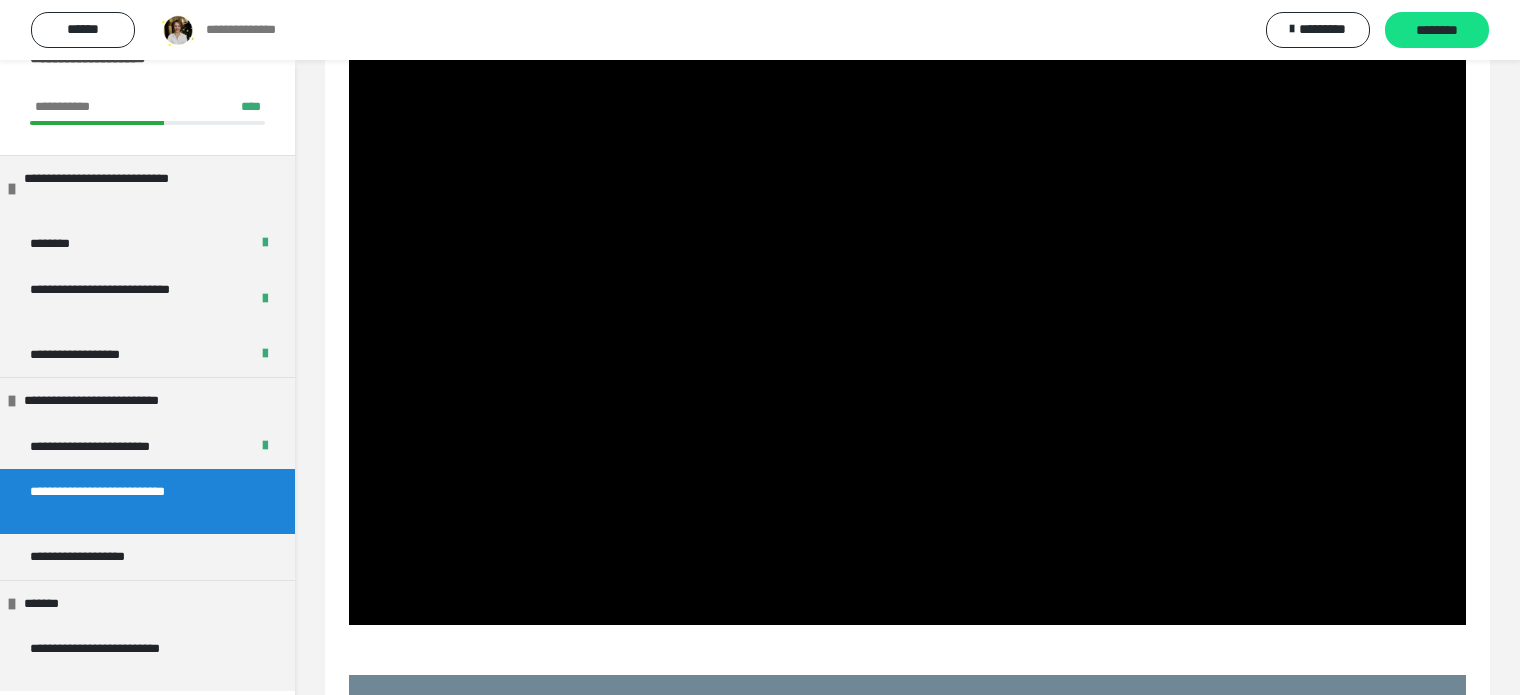 scroll, scrollTop: 5964, scrollLeft: 0, axis: vertical 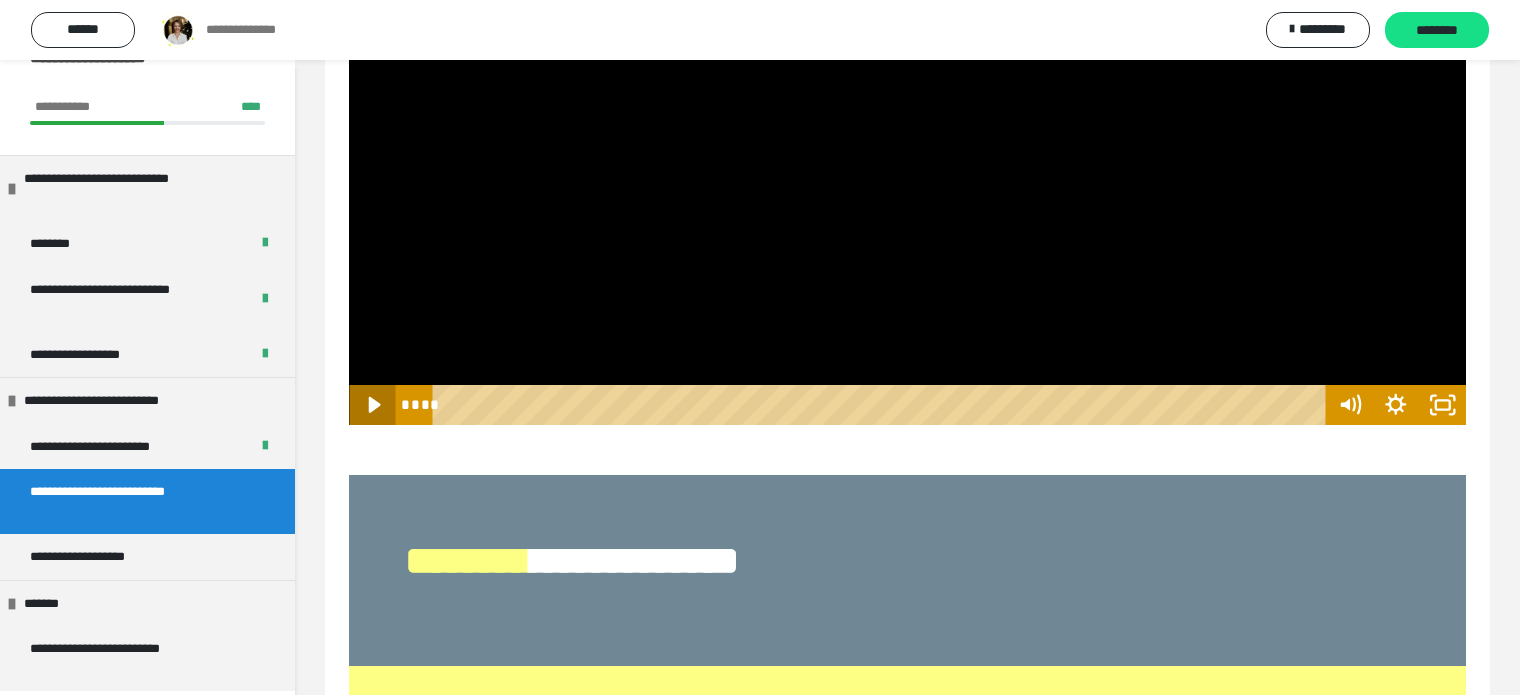 click 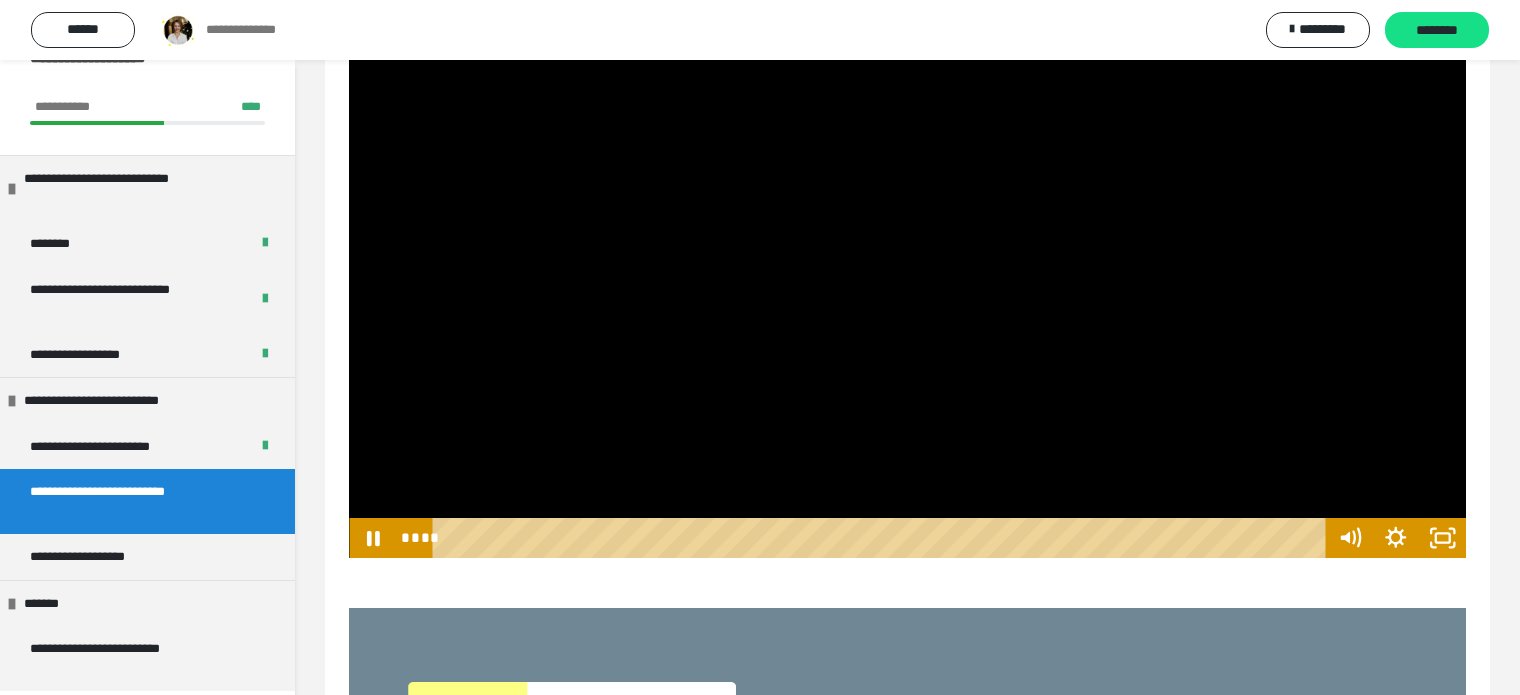 scroll, scrollTop: 5897, scrollLeft: 0, axis: vertical 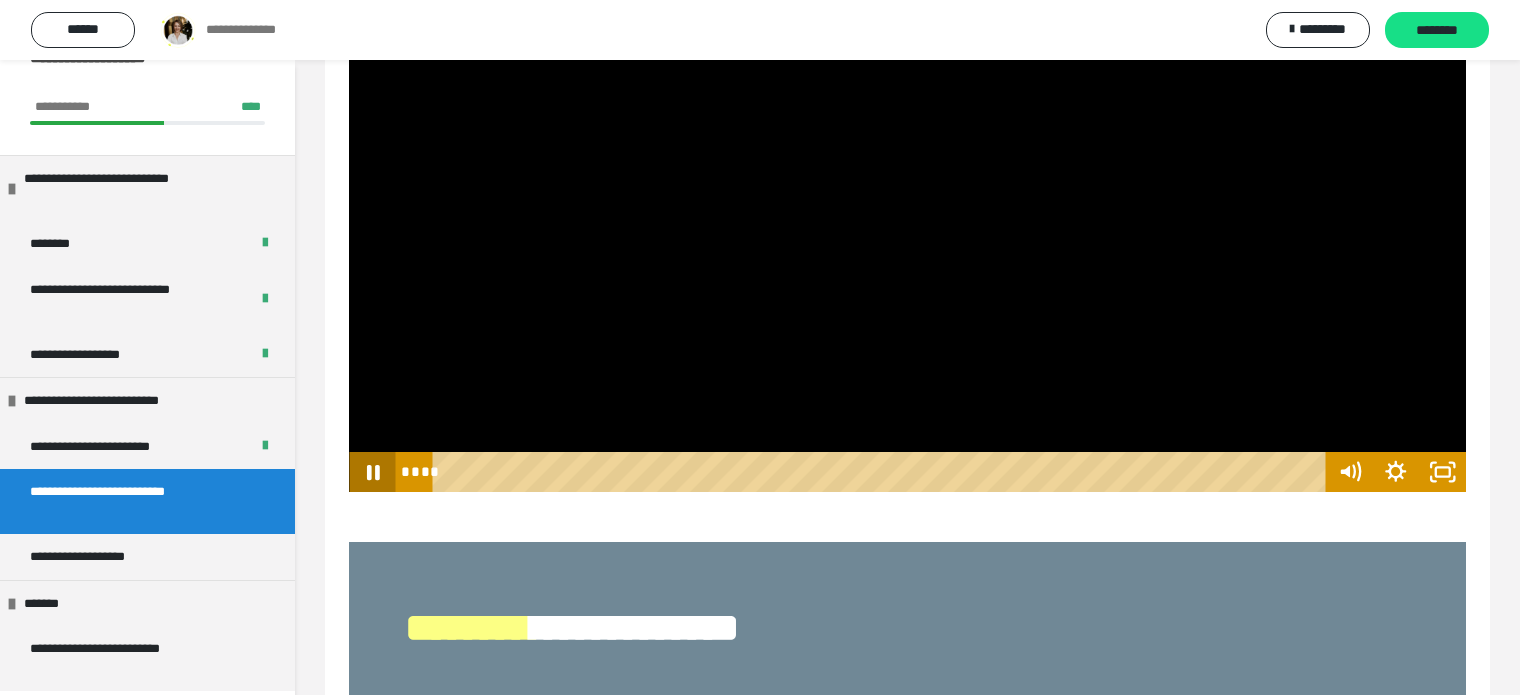 click 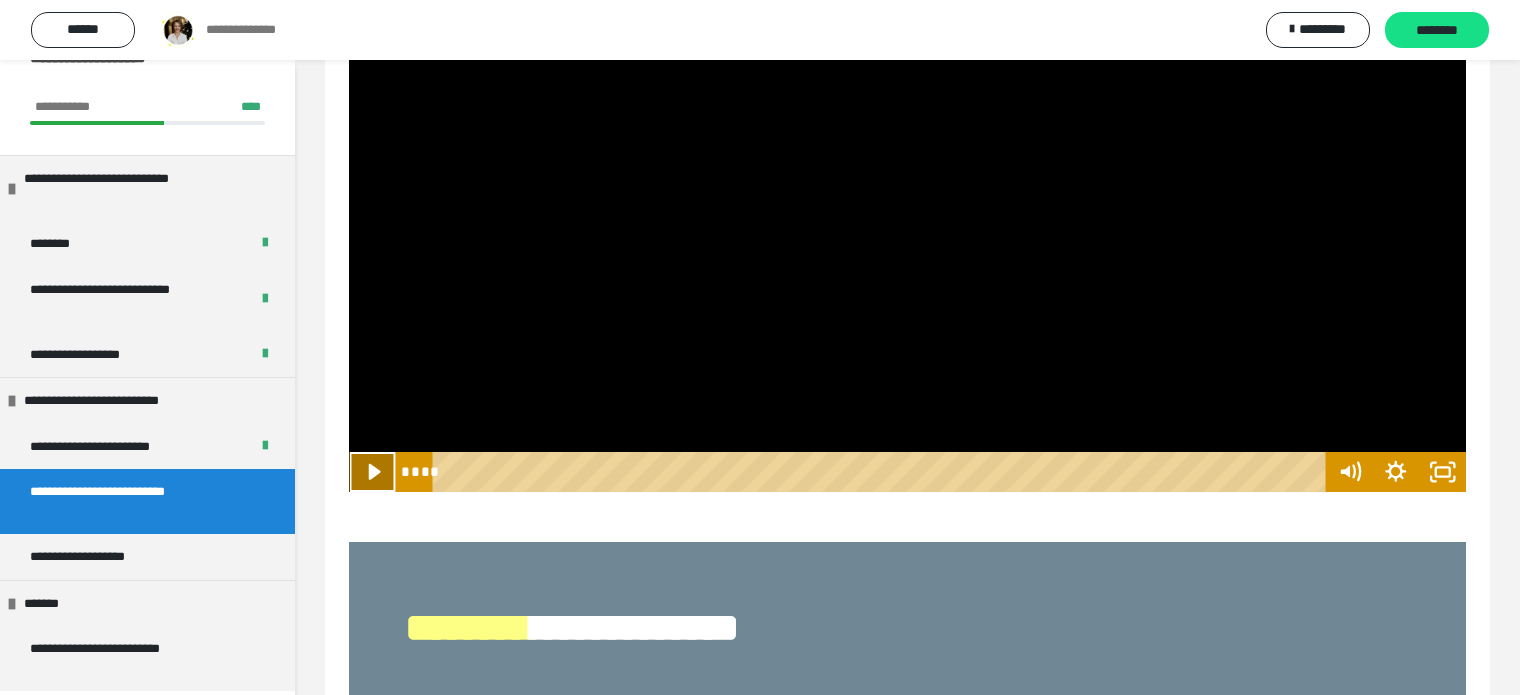 click 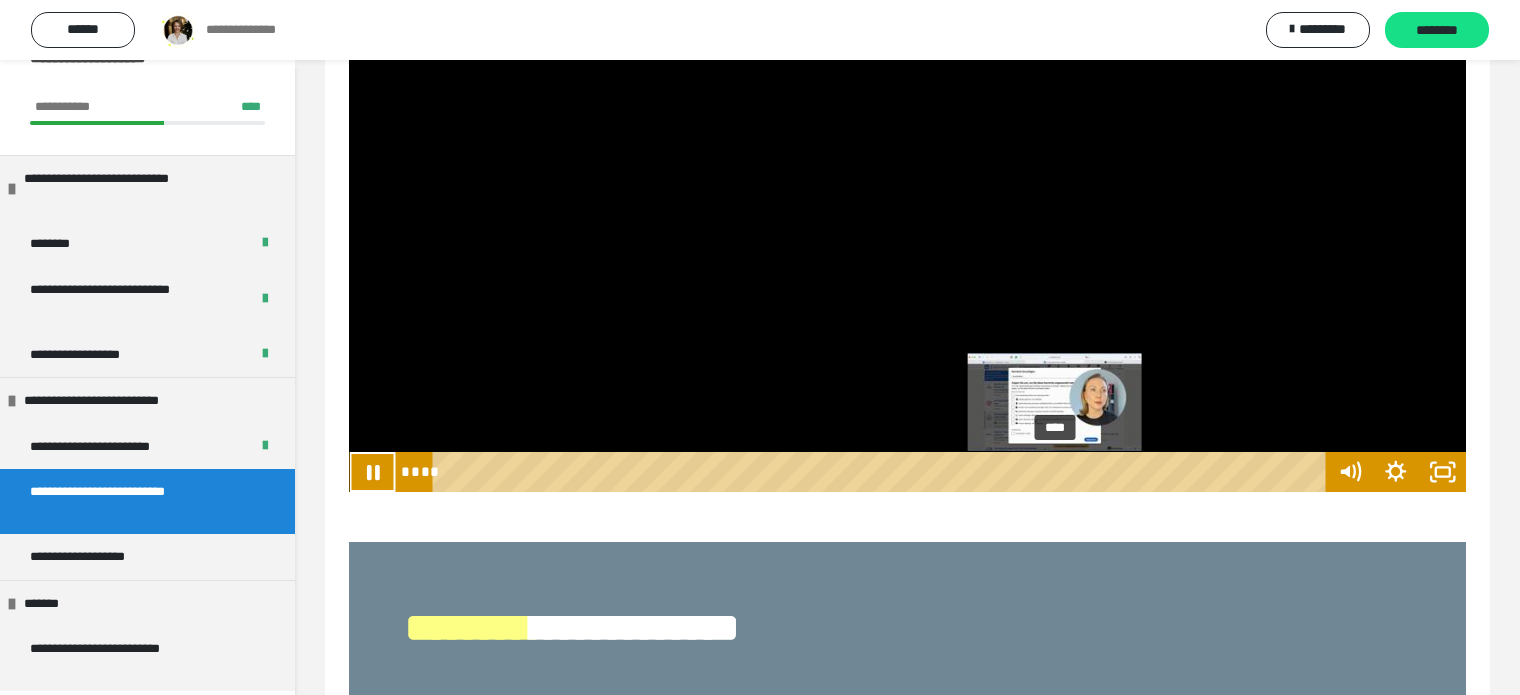 click on "****" at bounding box center [882, 472] 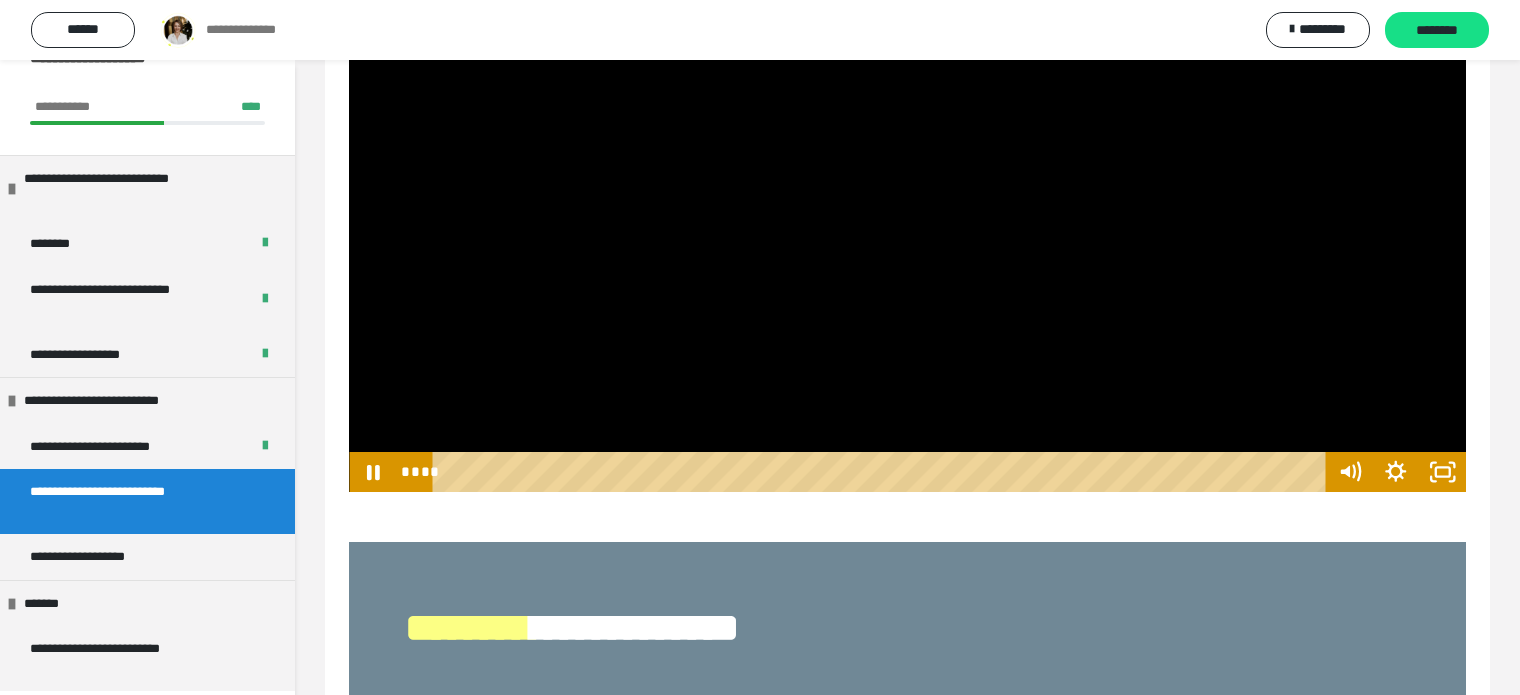 drag, startPoint x: 1101, startPoint y: 316, endPoint x: 1083, endPoint y: 308, distance: 19.697716 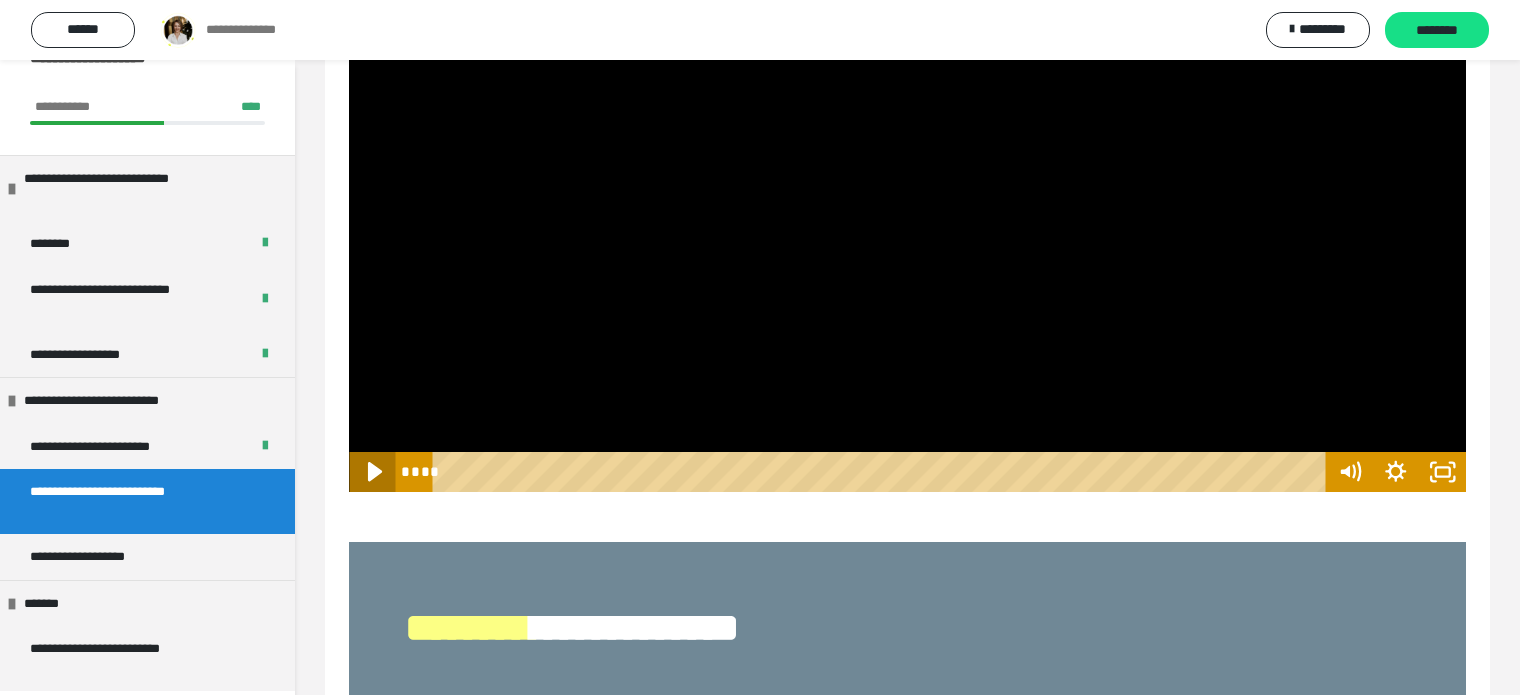 click 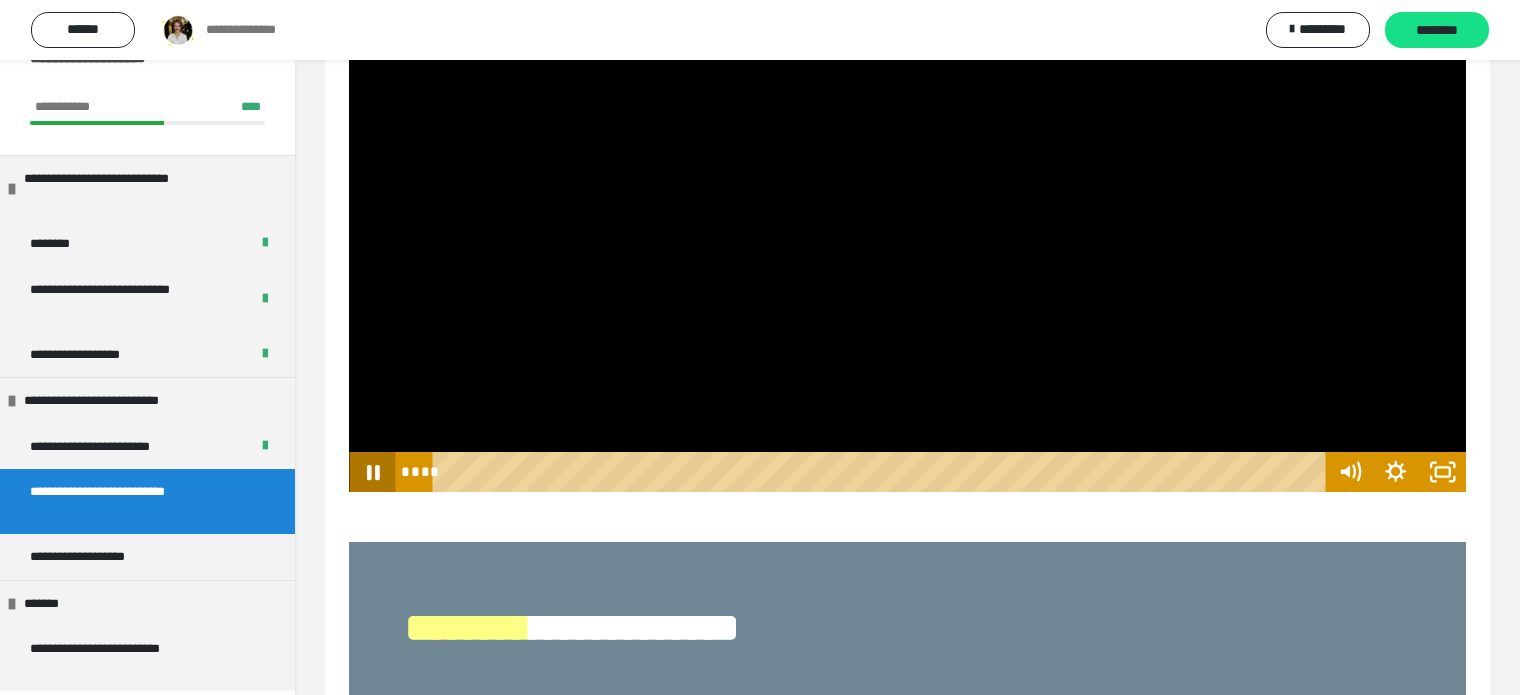 click 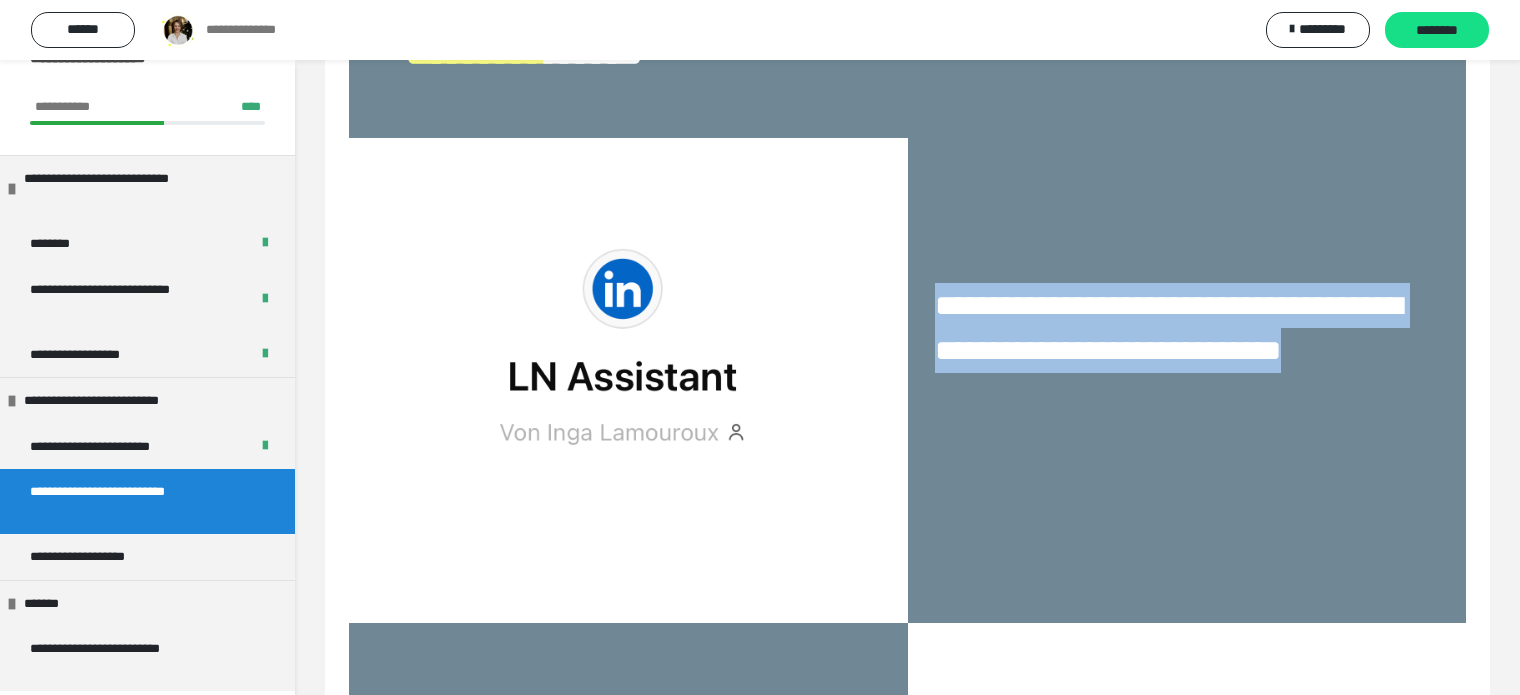 drag, startPoint x: 800, startPoint y: 298, endPoint x: 886, endPoint y: 572, distance: 287.17938 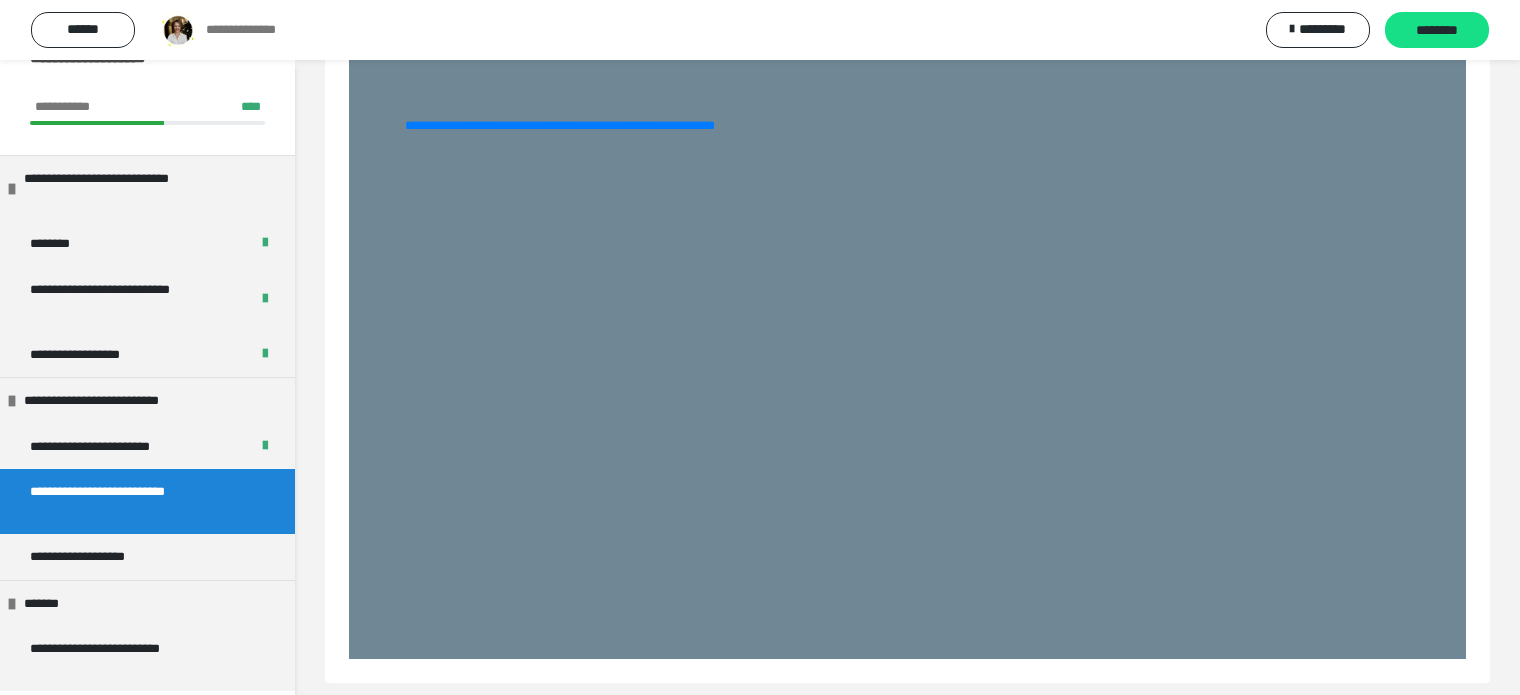 scroll, scrollTop: 11231, scrollLeft: 0, axis: vertical 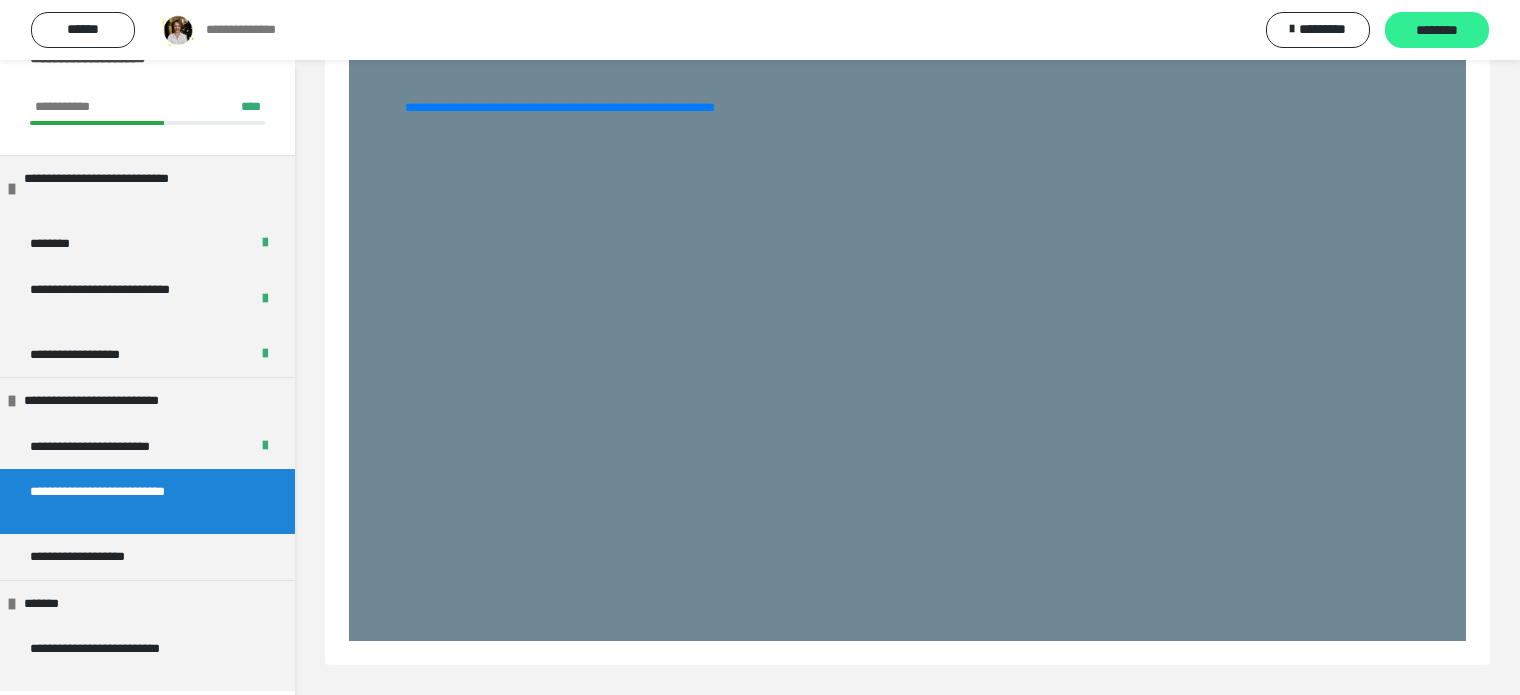 click on "********" at bounding box center (1437, 31) 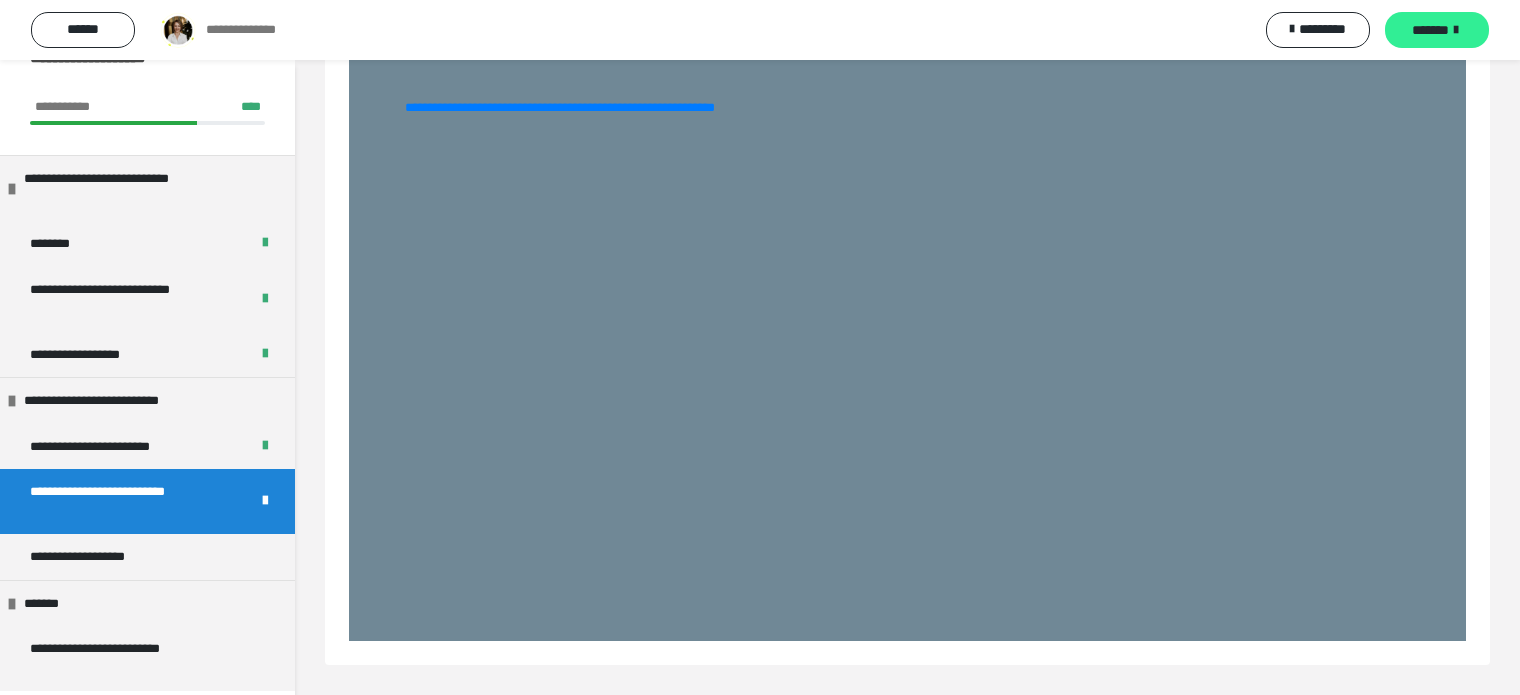 click at bounding box center [1456, 30] 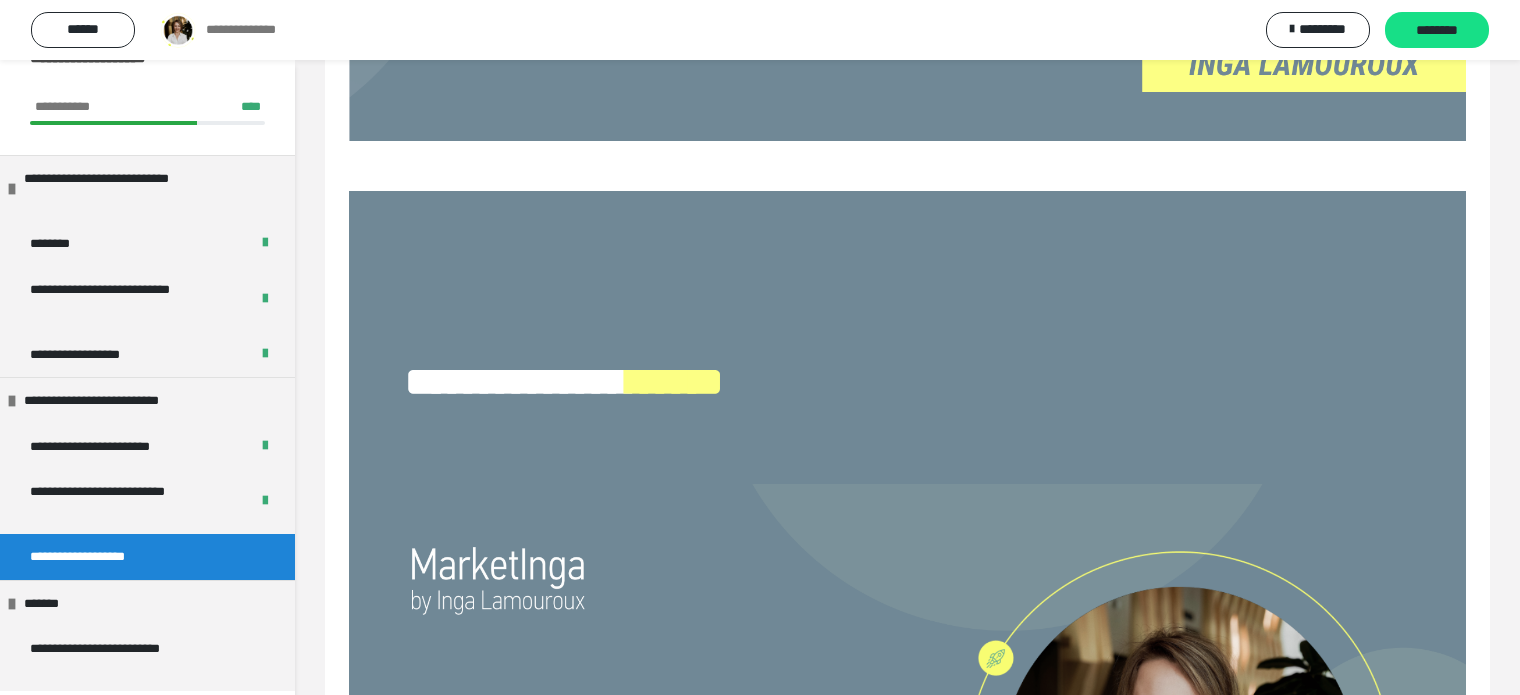 scroll, scrollTop: 866, scrollLeft: 0, axis: vertical 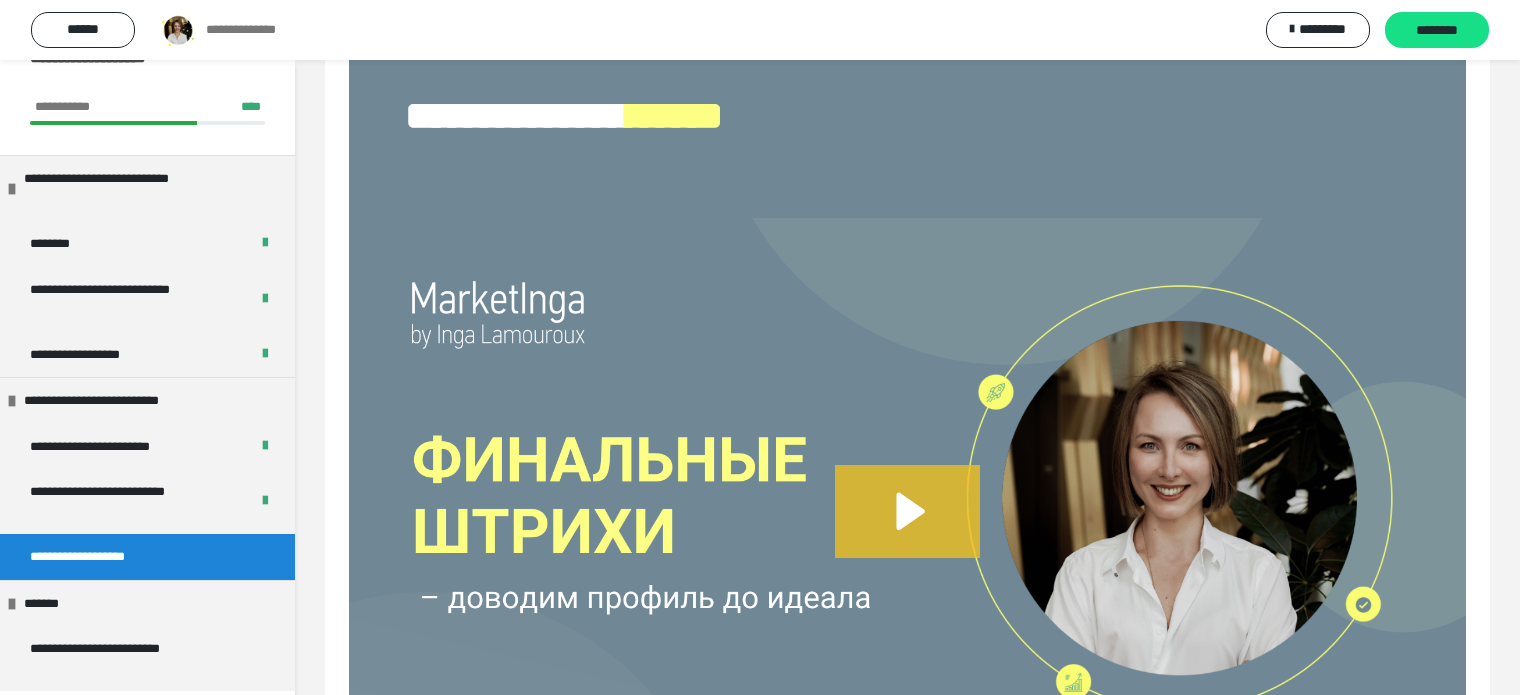 click 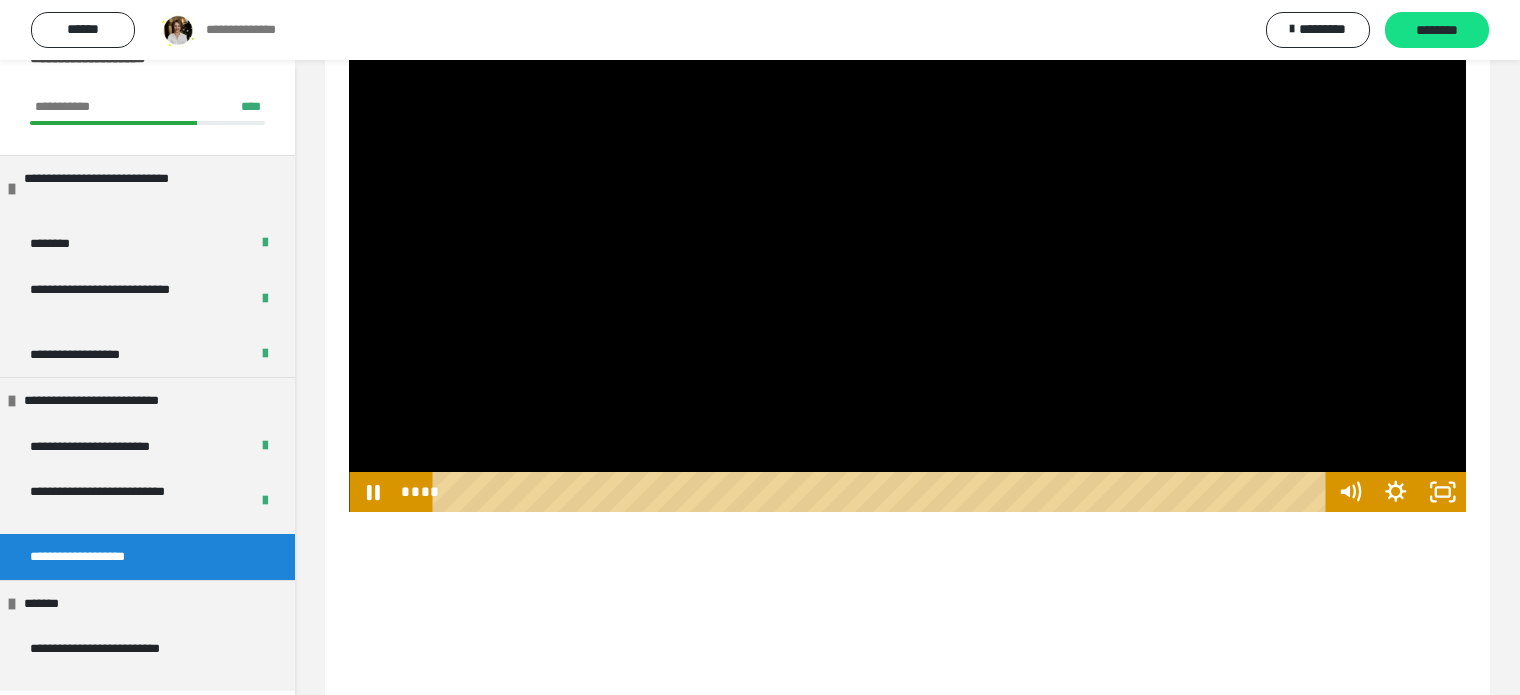 scroll, scrollTop: 1133, scrollLeft: 0, axis: vertical 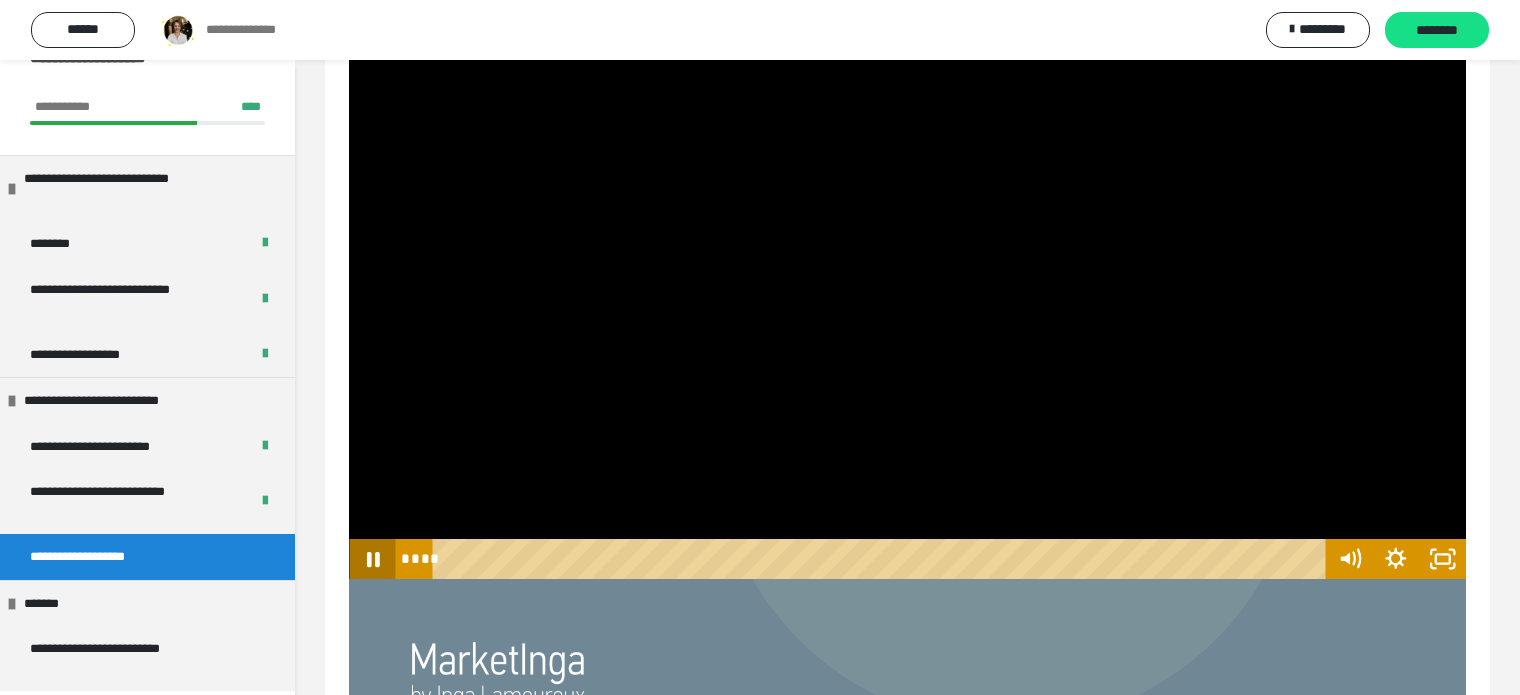 click 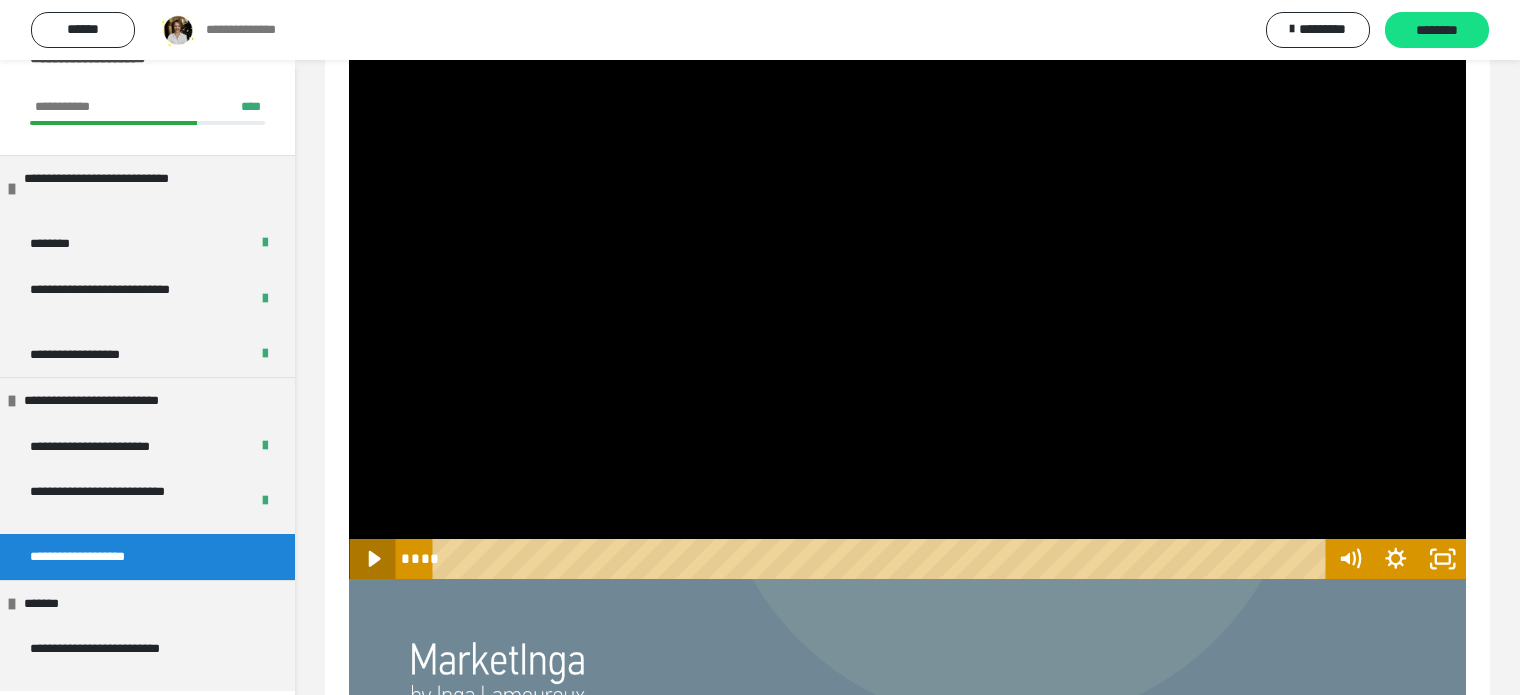 type 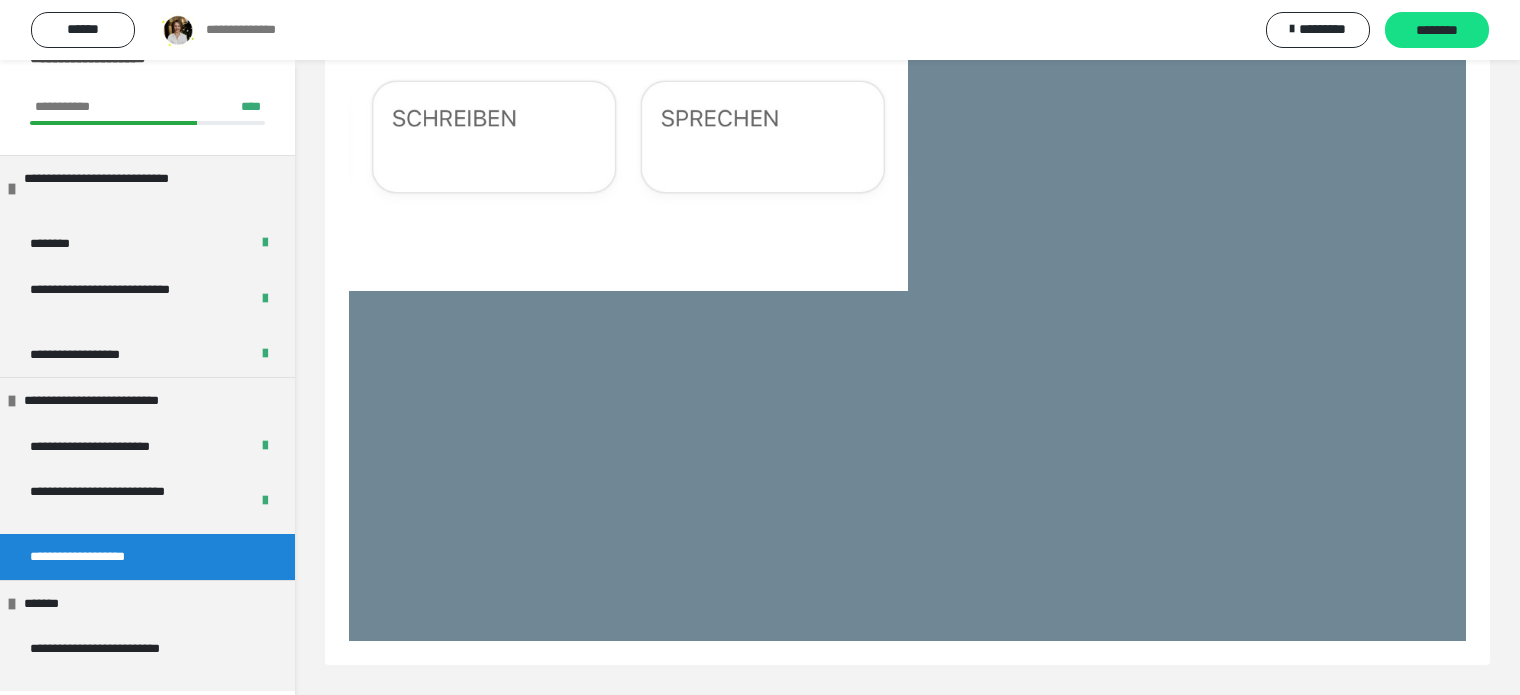 scroll, scrollTop: 4348, scrollLeft: 0, axis: vertical 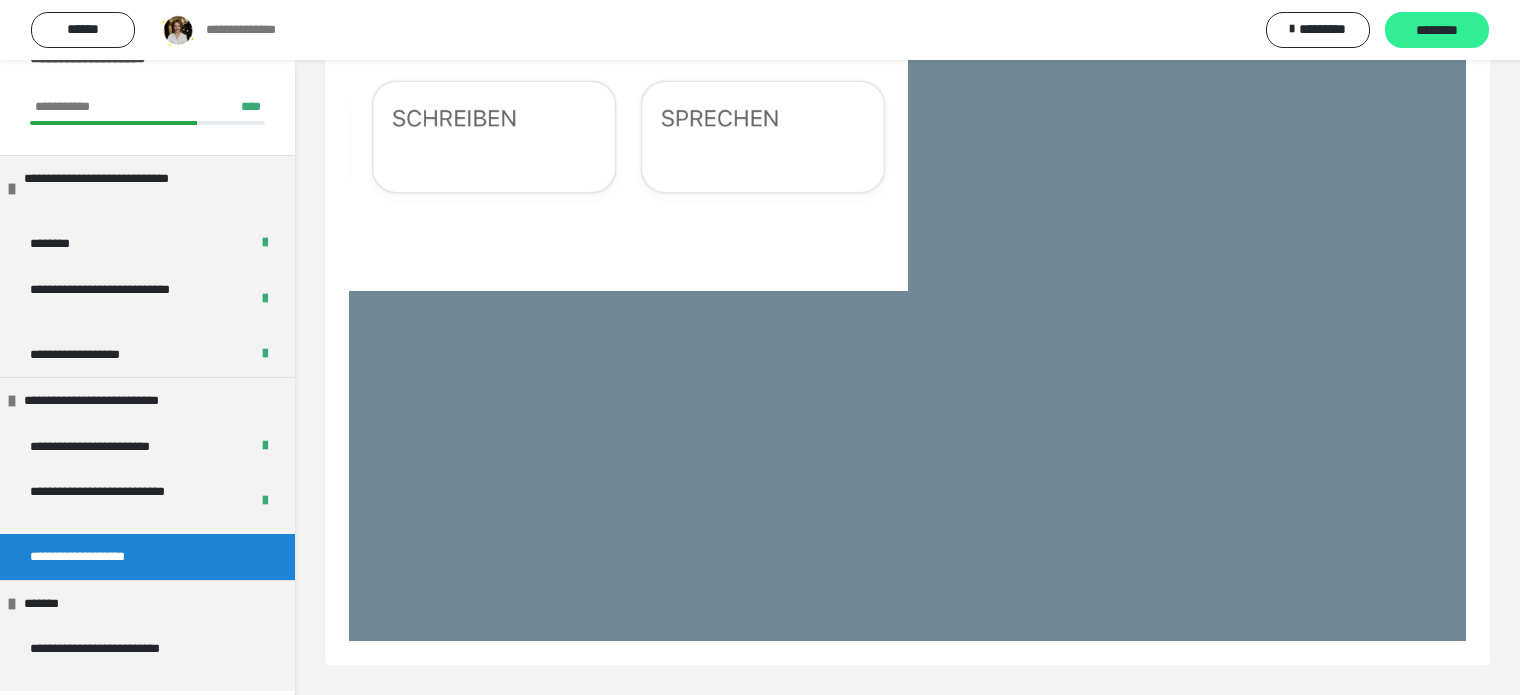 click on "********" at bounding box center (1437, 31) 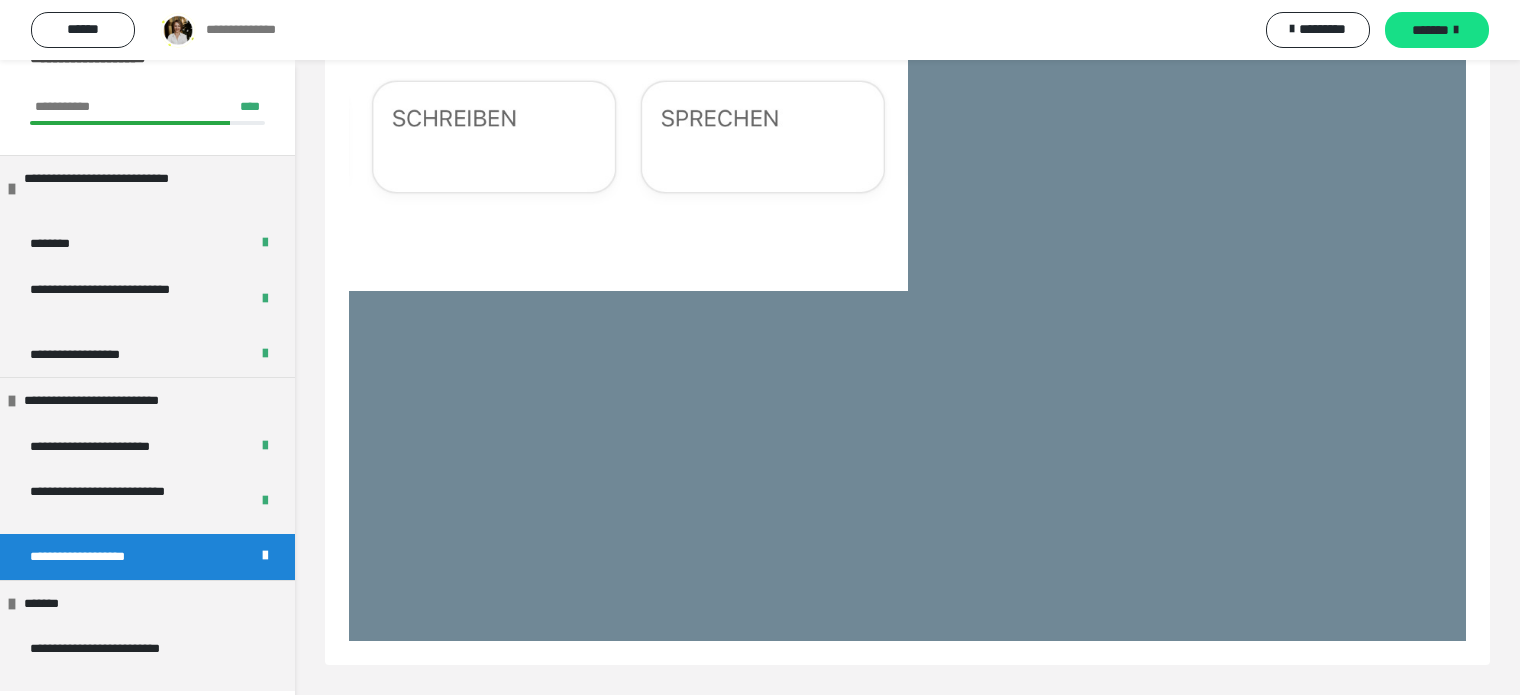click on "*******" at bounding box center (1430, 30) 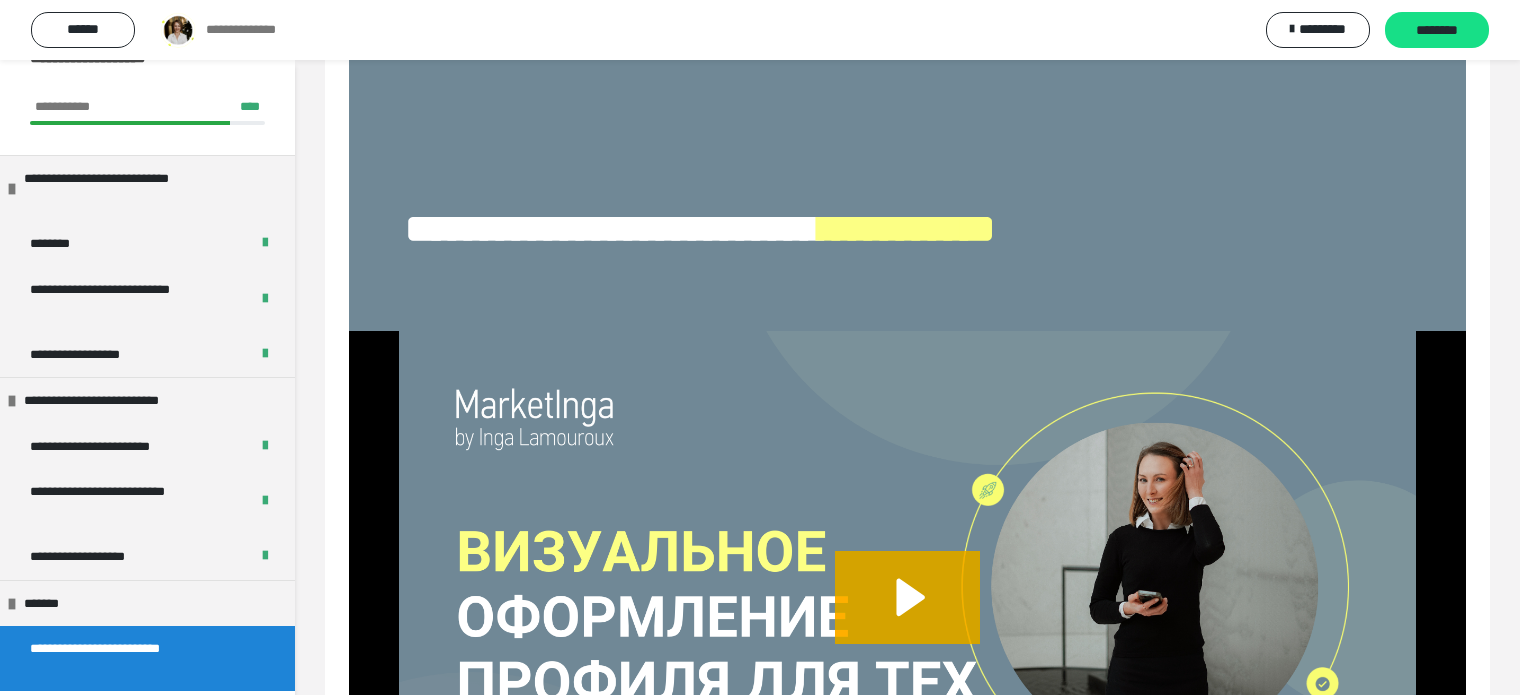 scroll, scrollTop: 933, scrollLeft: 0, axis: vertical 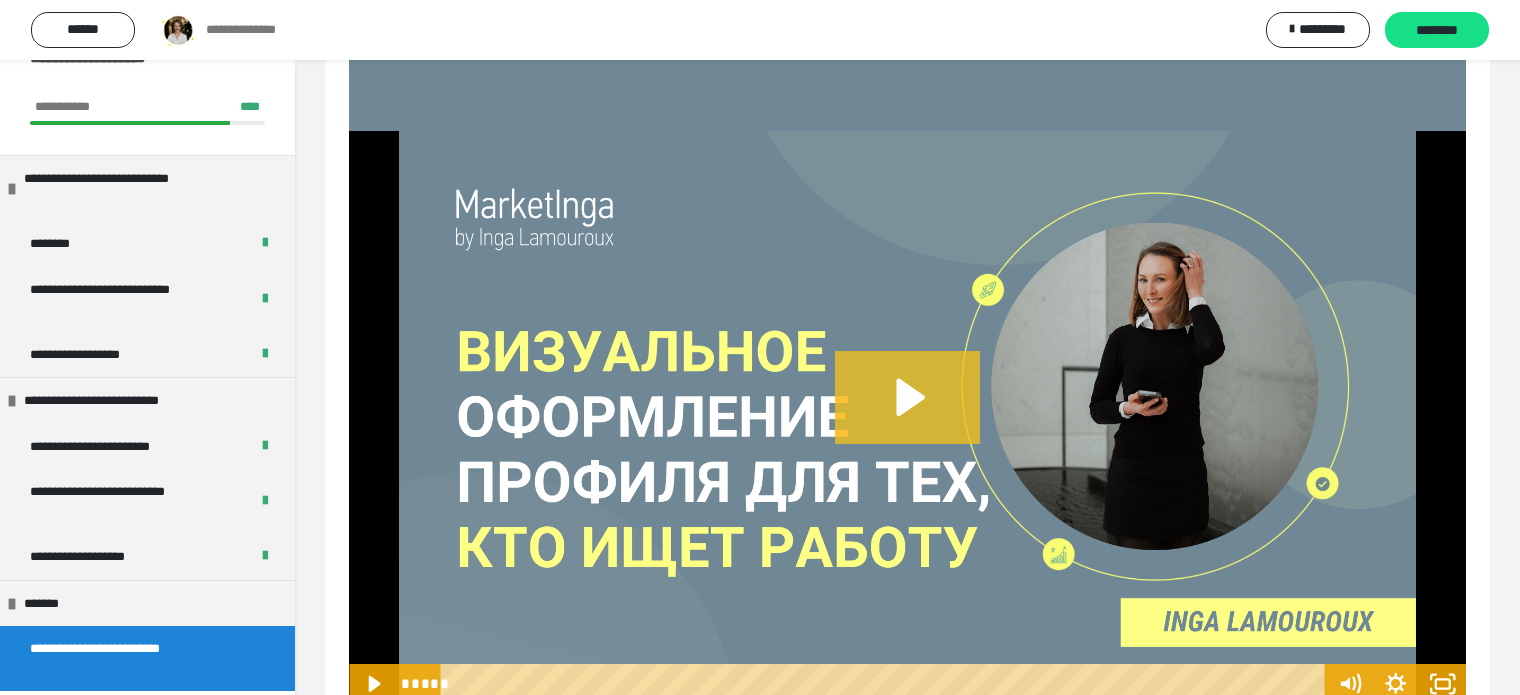 click 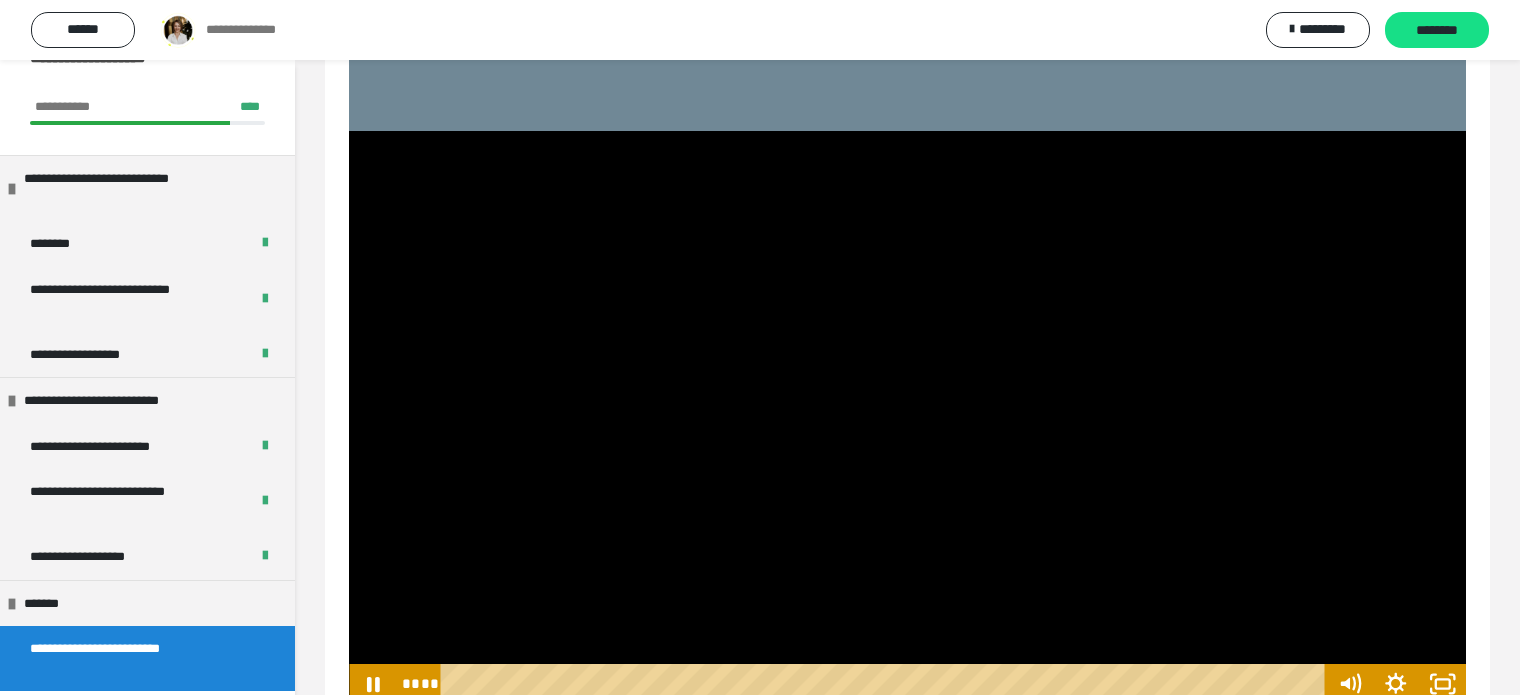 scroll, scrollTop: 1066, scrollLeft: 0, axis: vertical 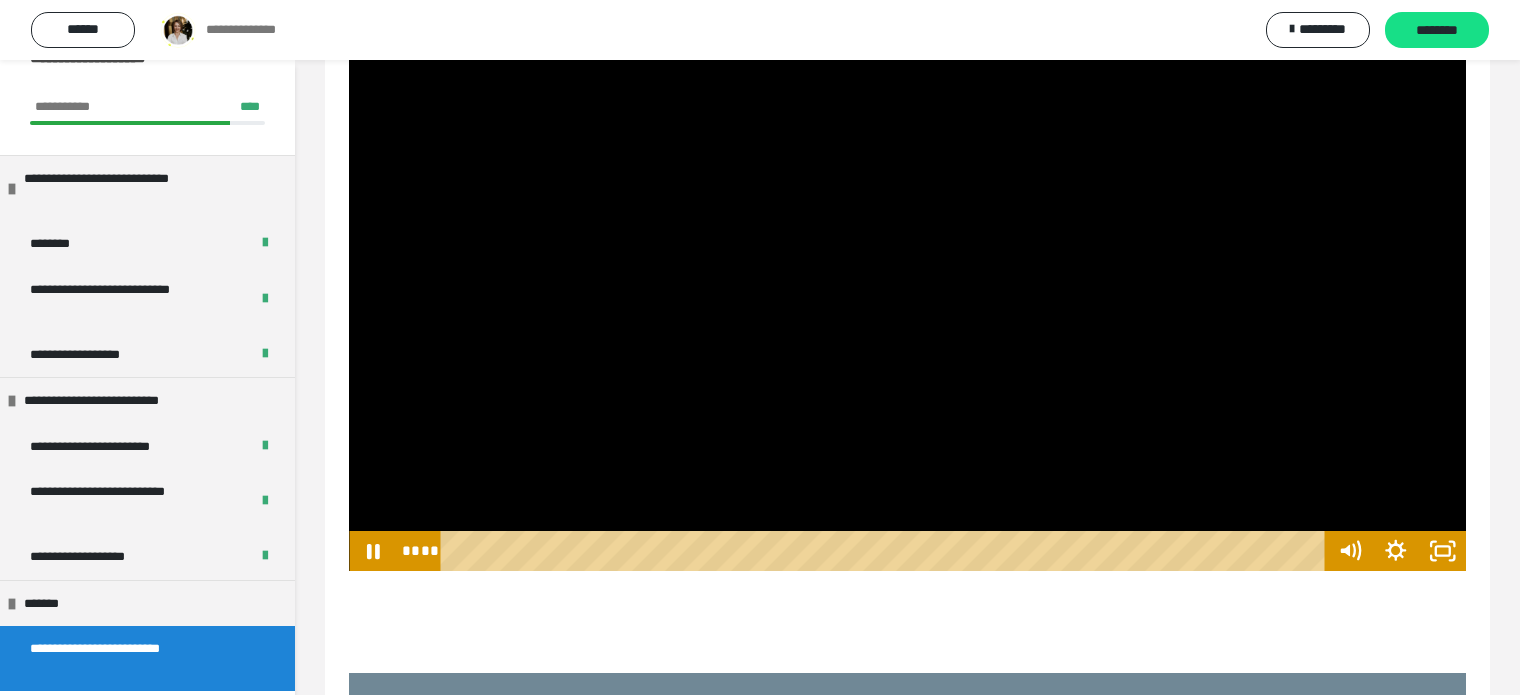 click on "**** ****" at bounding box center [861, 551] 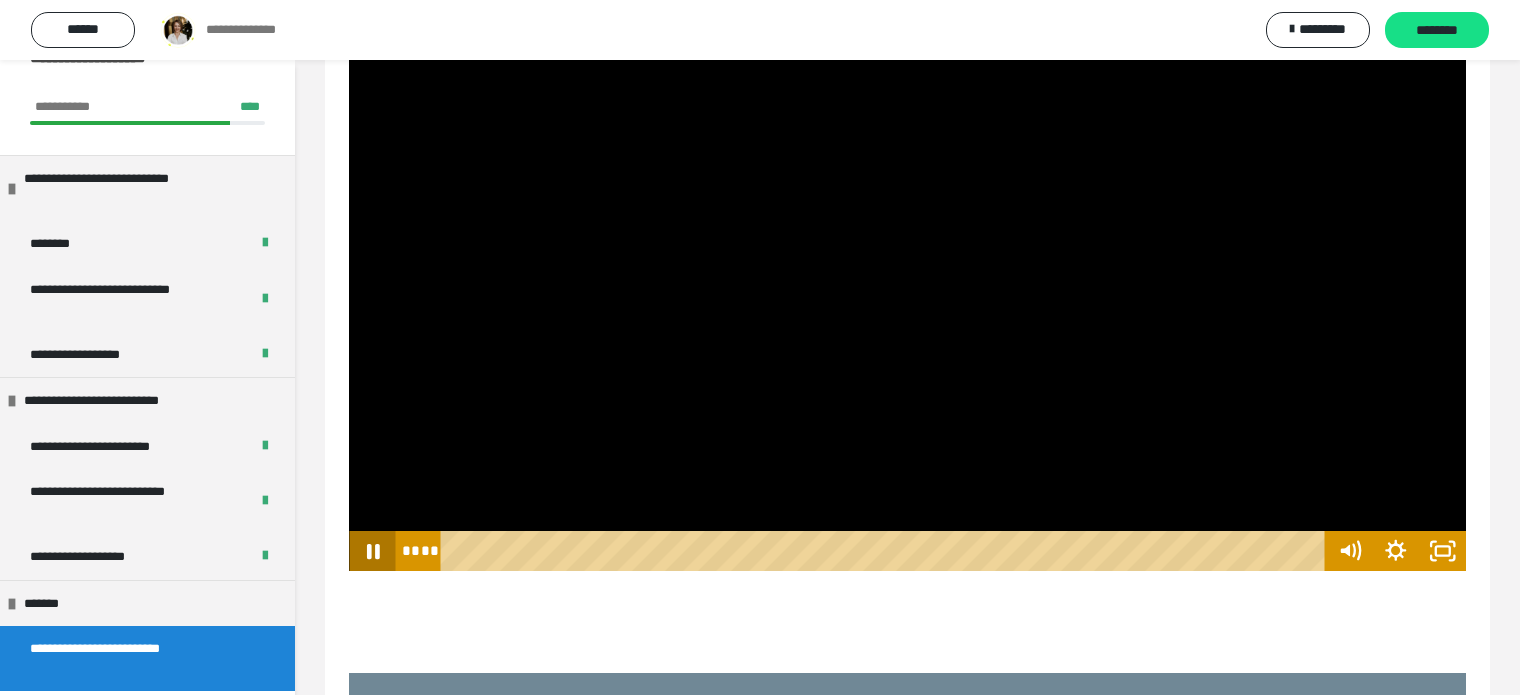 click 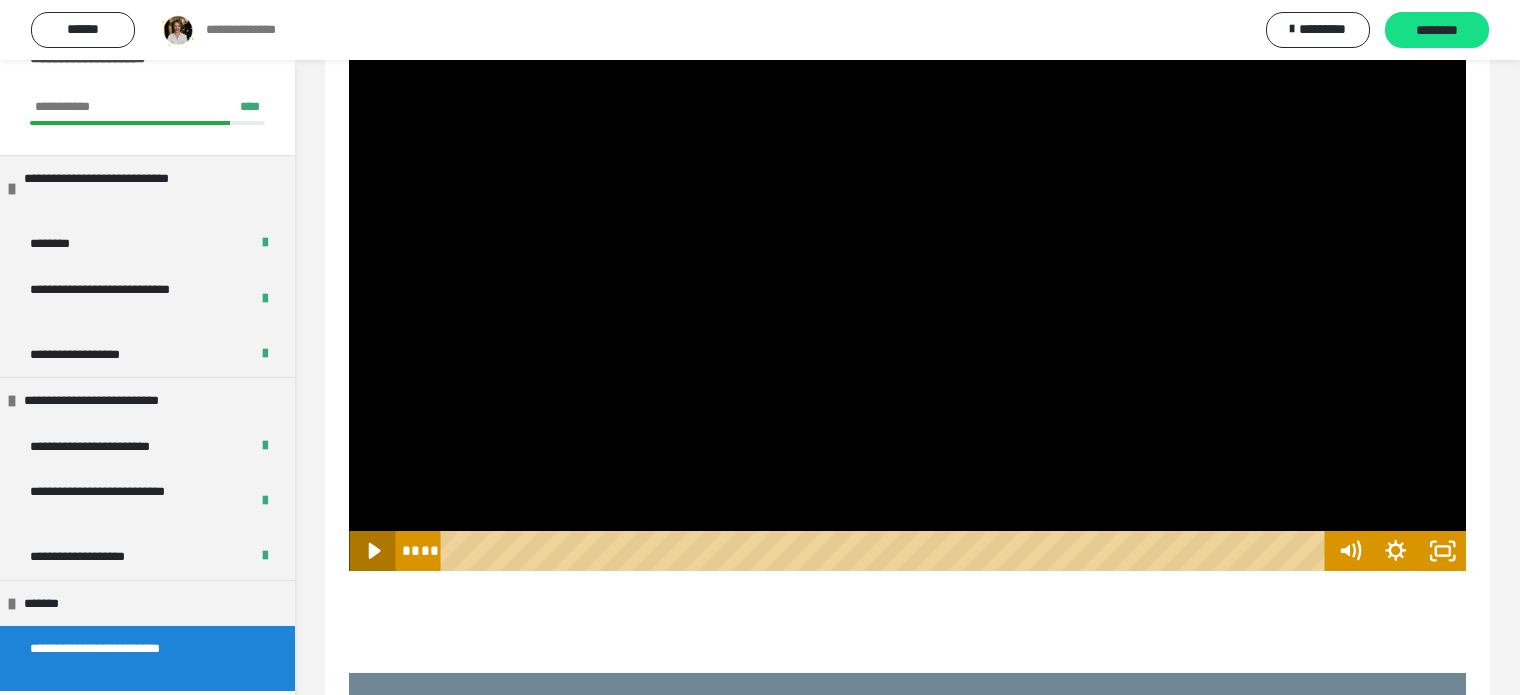 click 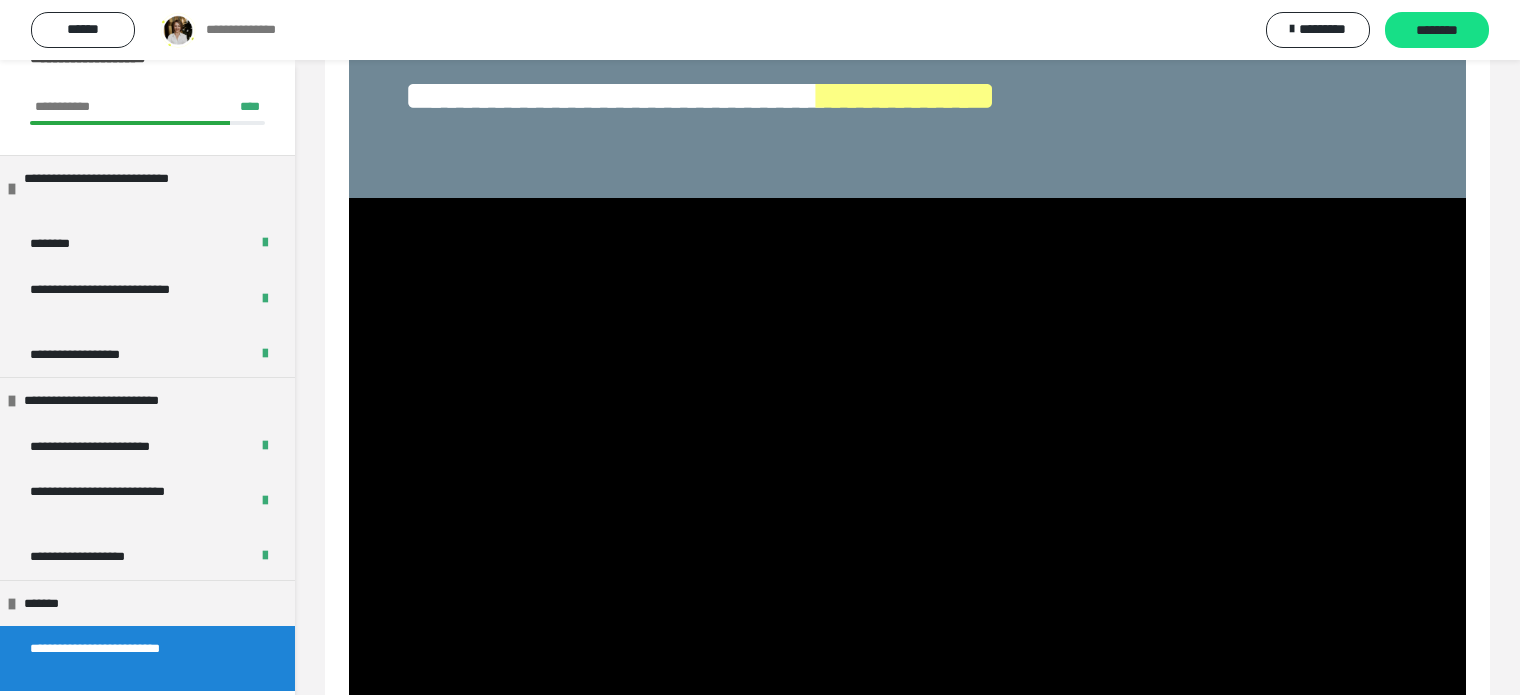 scroll, scrollTop: 1000, scrollLeft: 0, axis: vertical 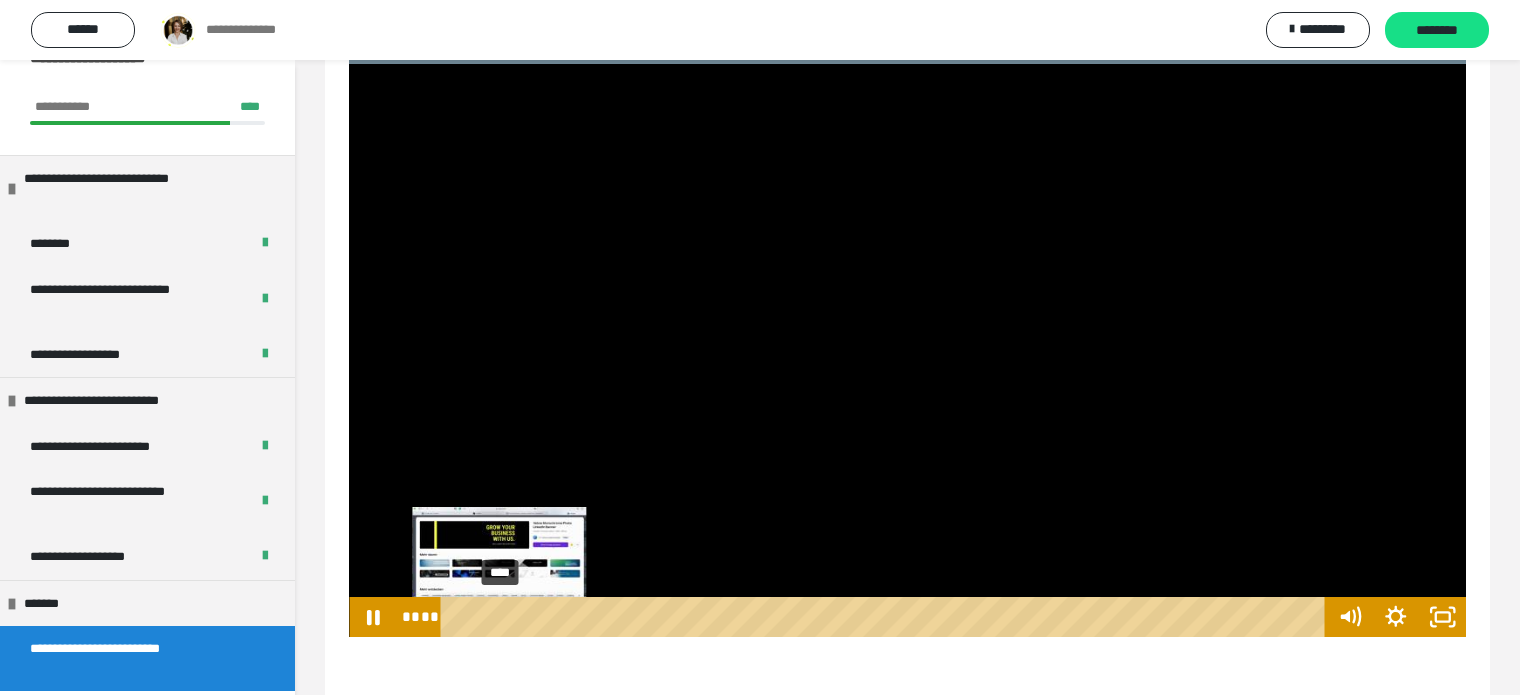 click on "****" at bounding box center [886, 617] 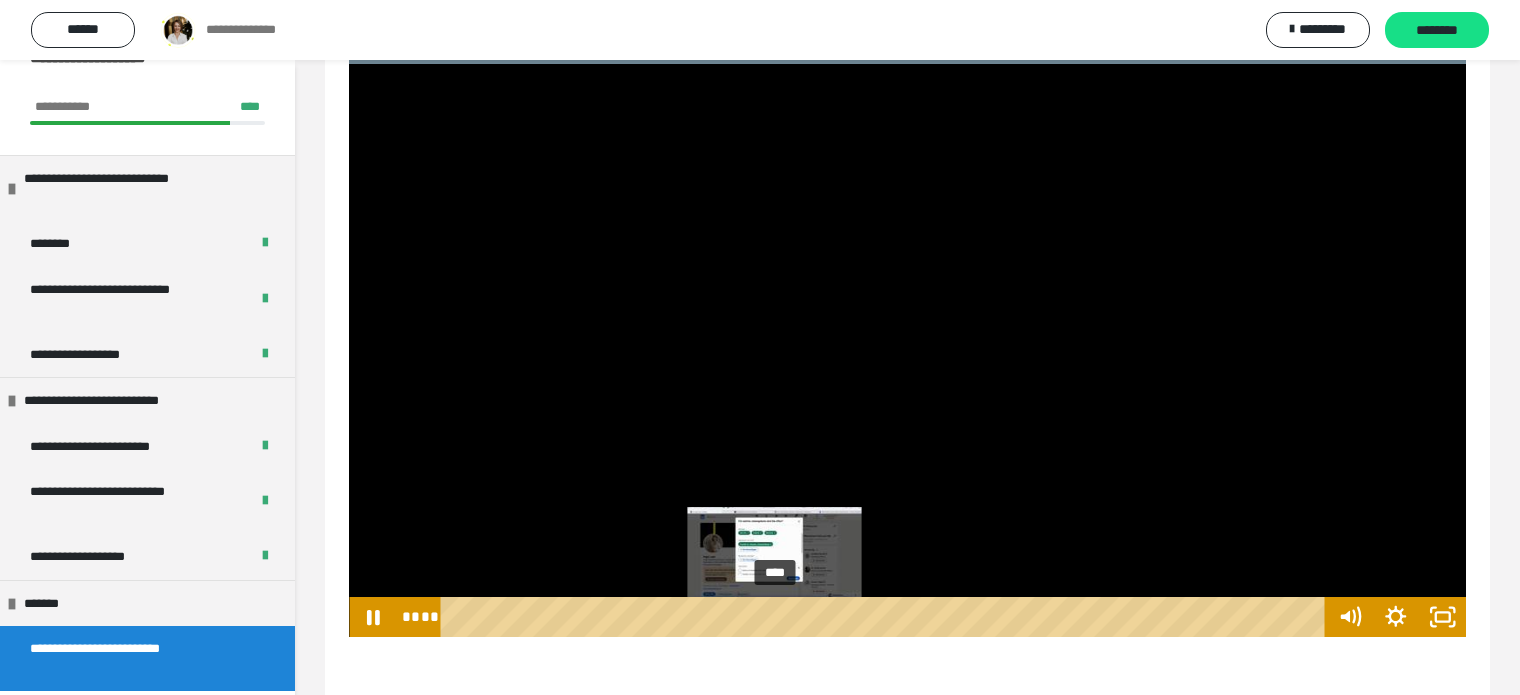 click on "****" at bounding box center [886, 617] 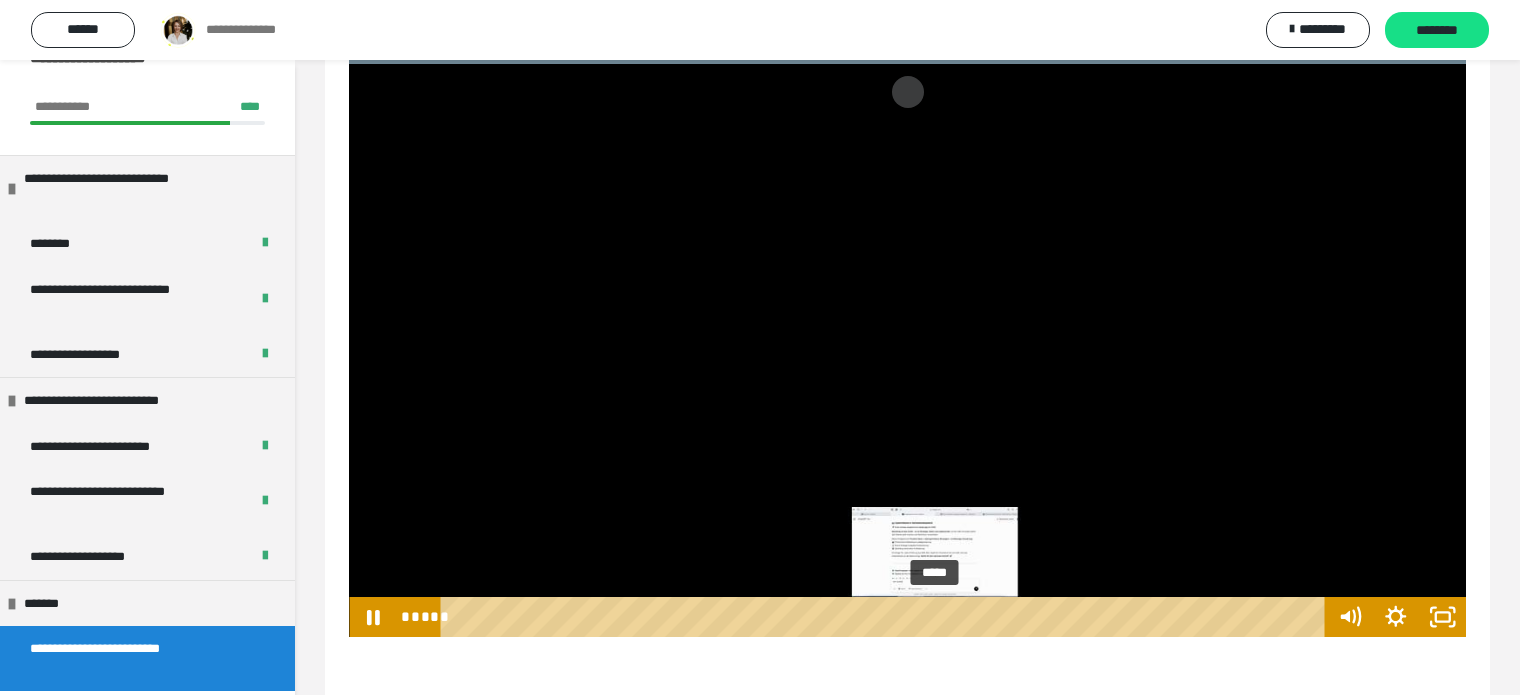 click on "*****" at bounding box center (886, 617) 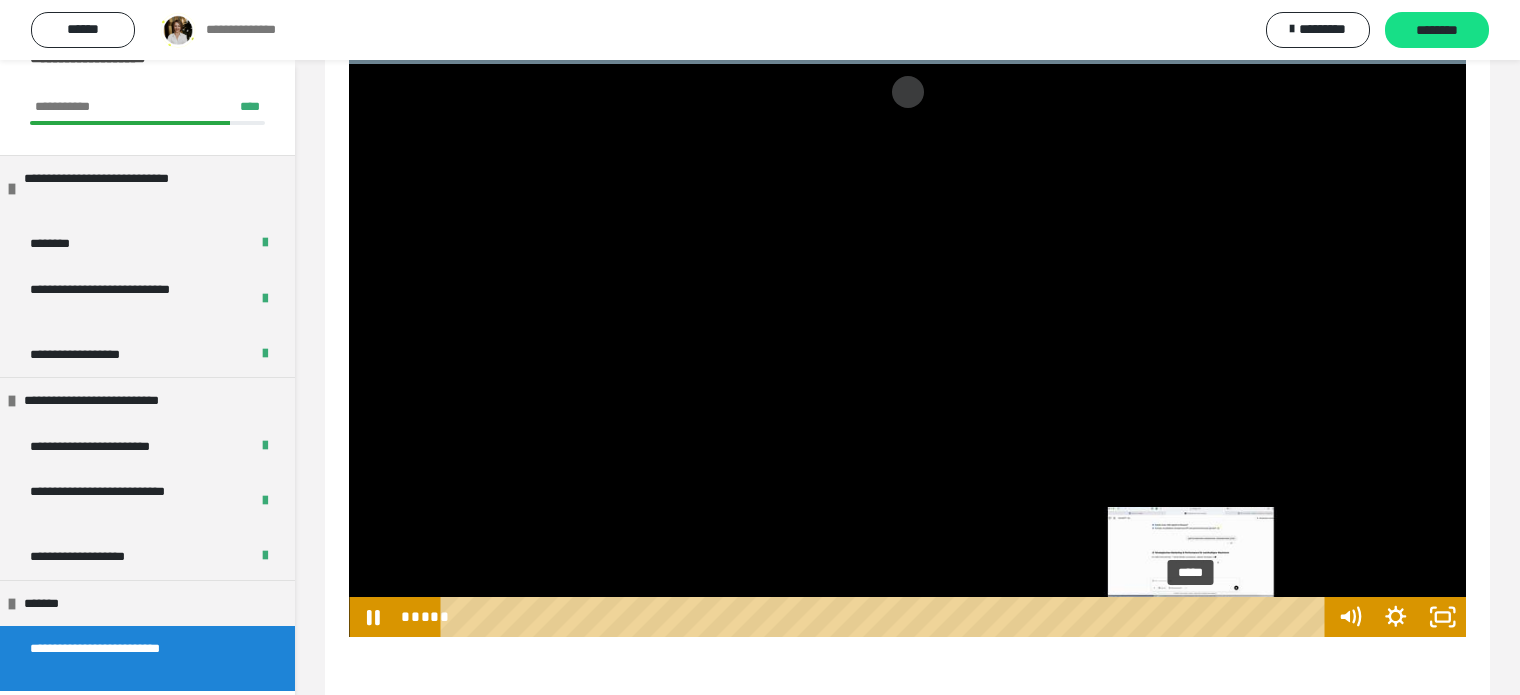 click on "*****" at bounding box center [886, 617] 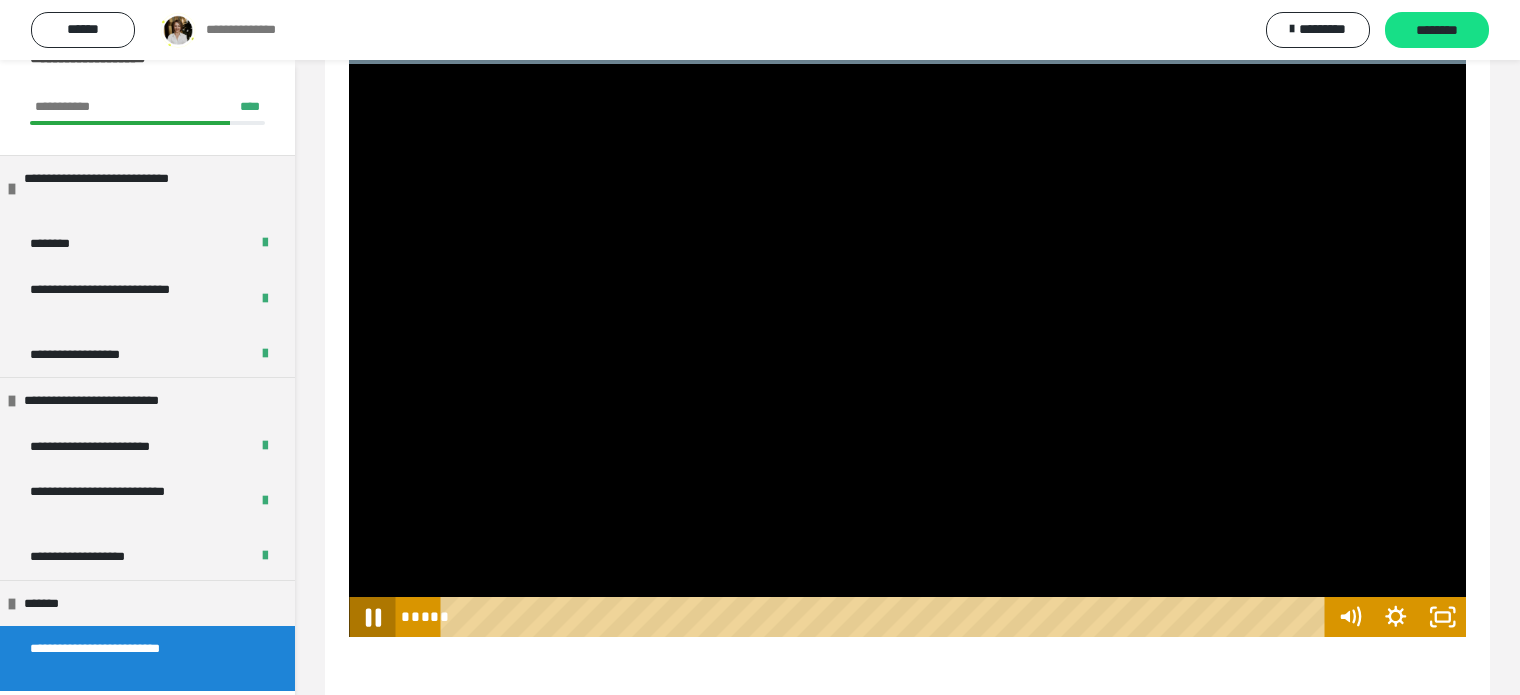 click 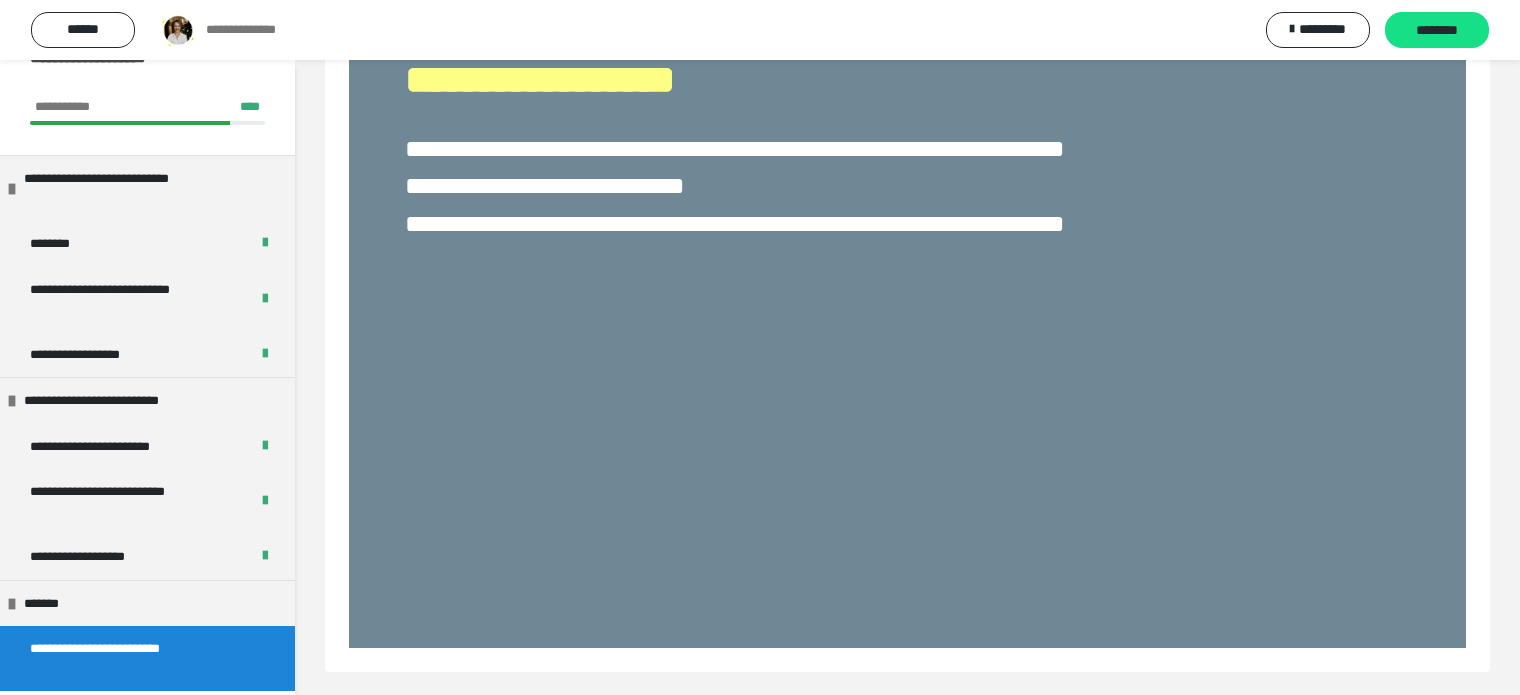 scroll, scrollTop: 2732, scrollLeft: 0, axis: vertical 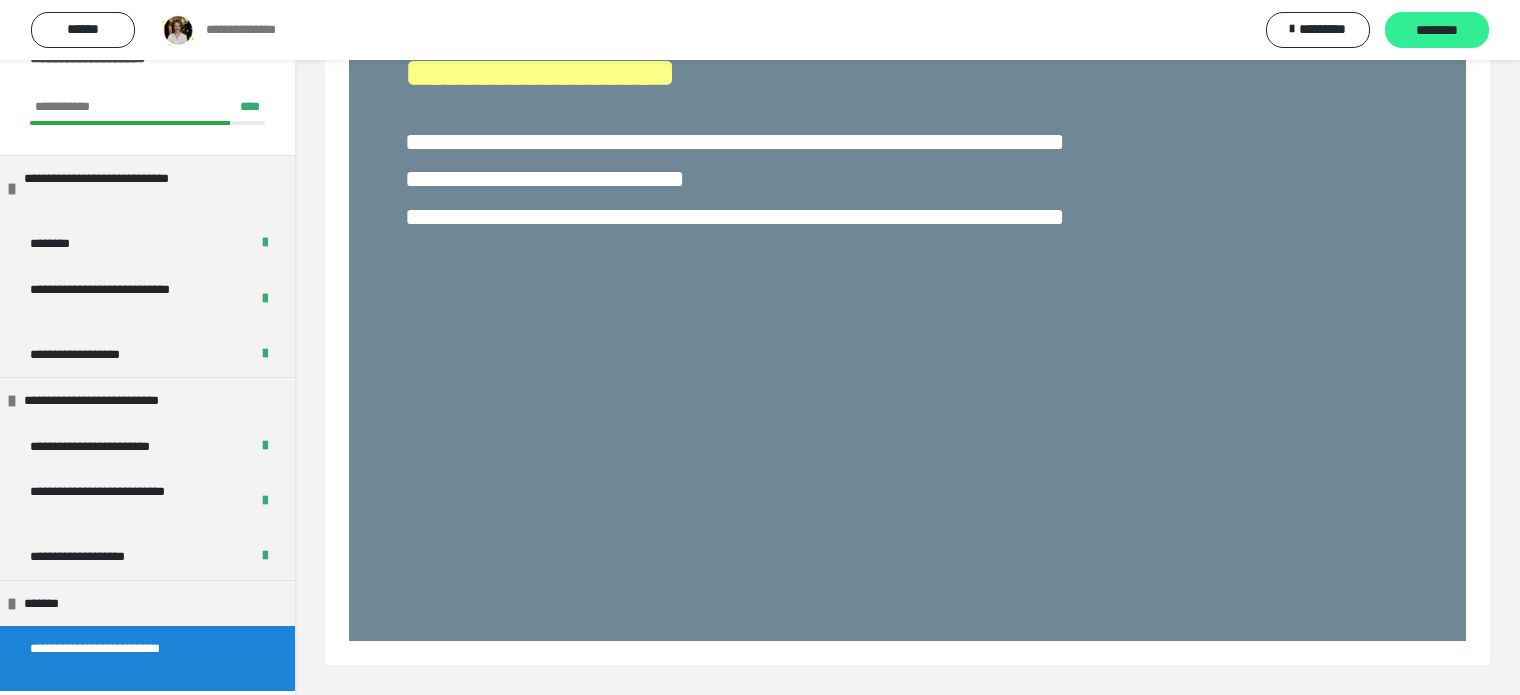 click on "********" at bounding box center [1437, 30] 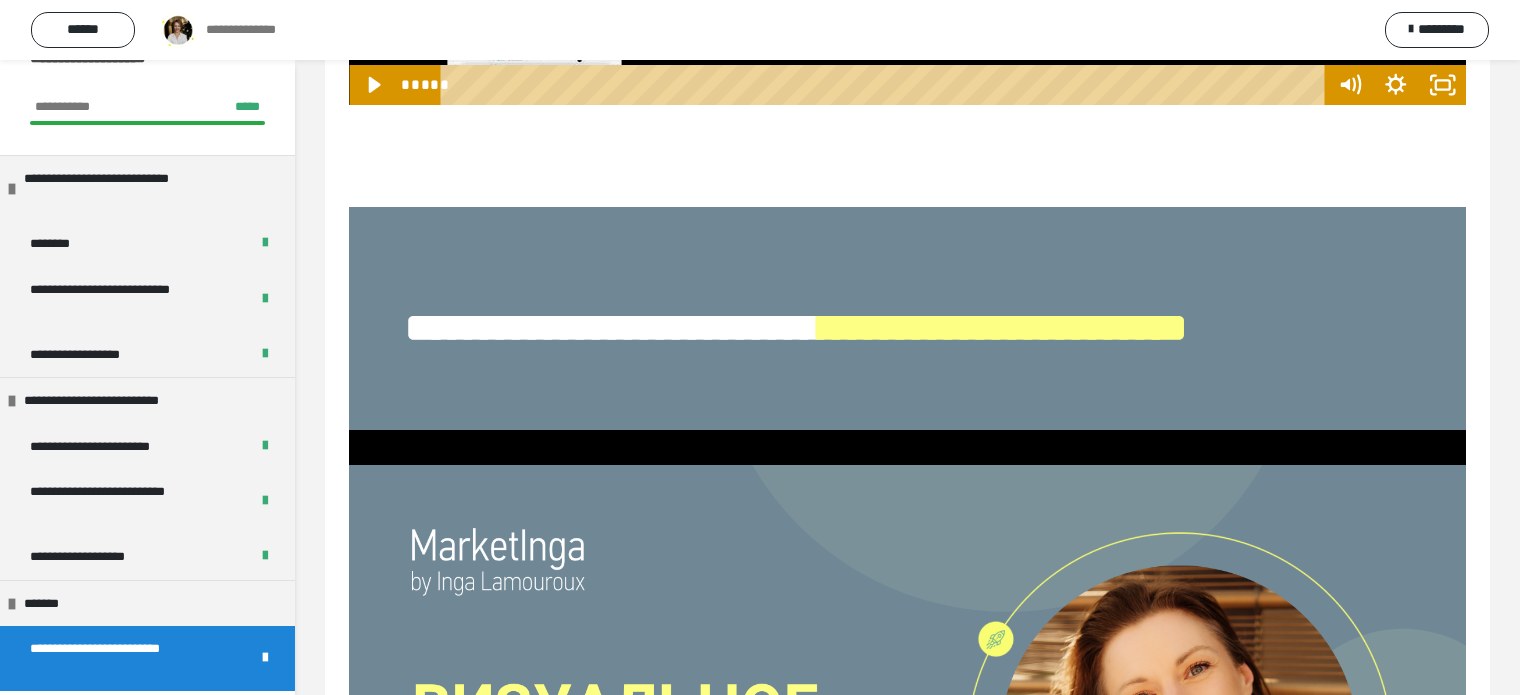 scroll, scrollTop: 1199, scrollLeft: 0, axis: vertical 